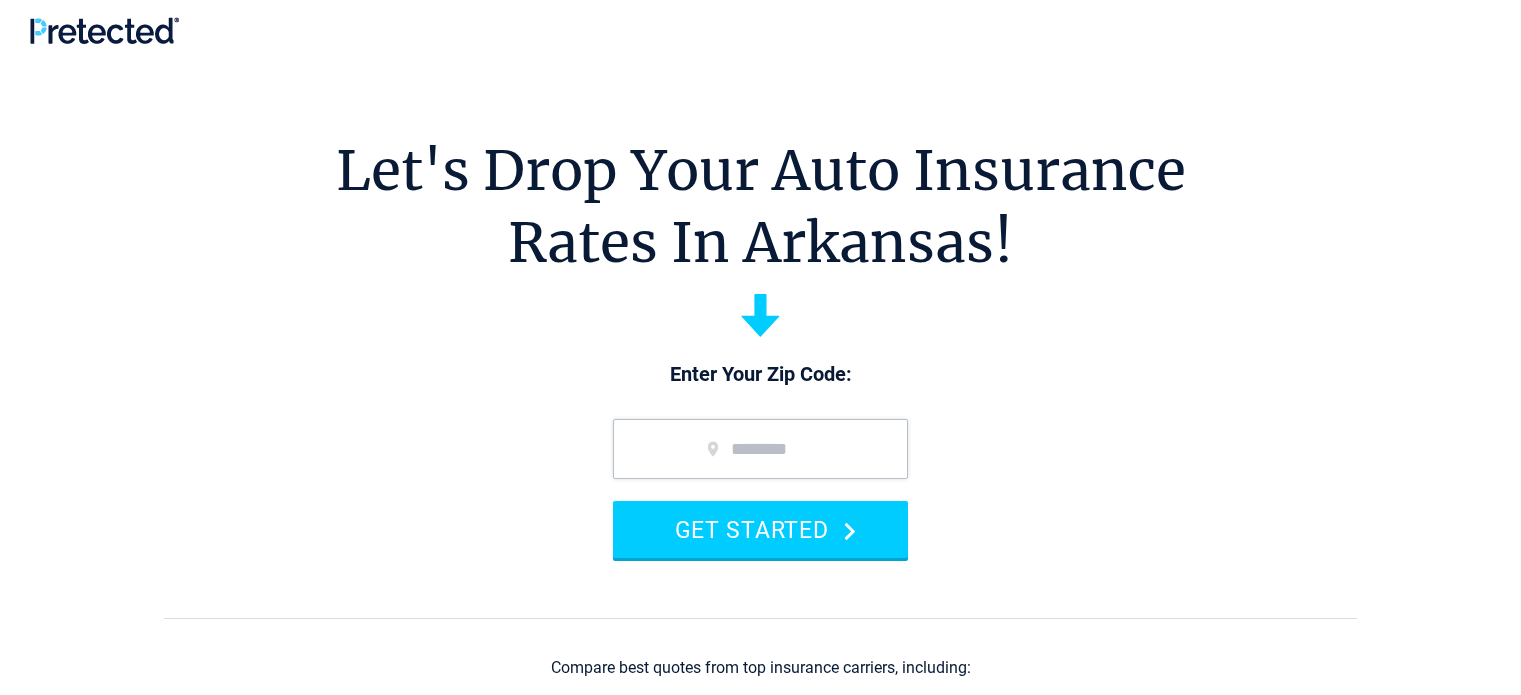 scroll, scrollTop: 0, scrollLeft: 0, axis: both 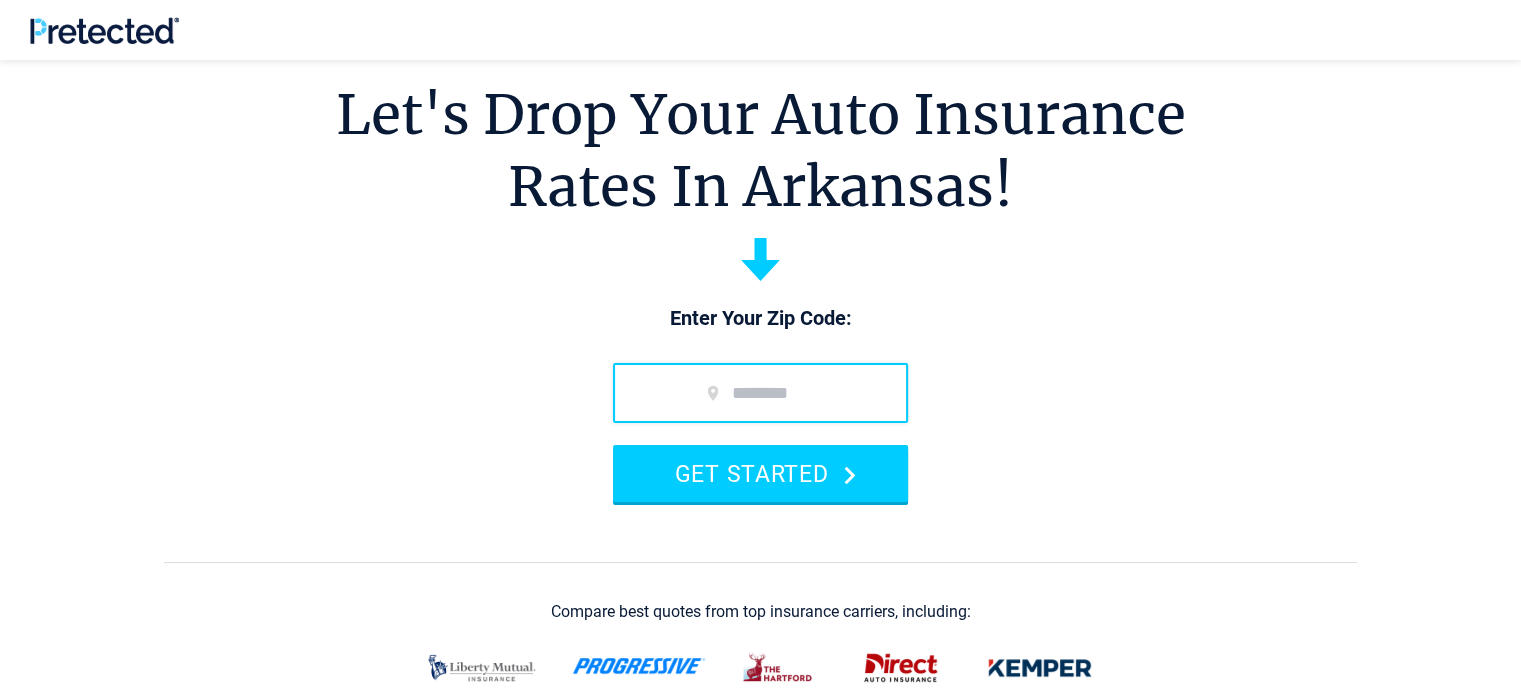 click at bounding box center (760, 393) 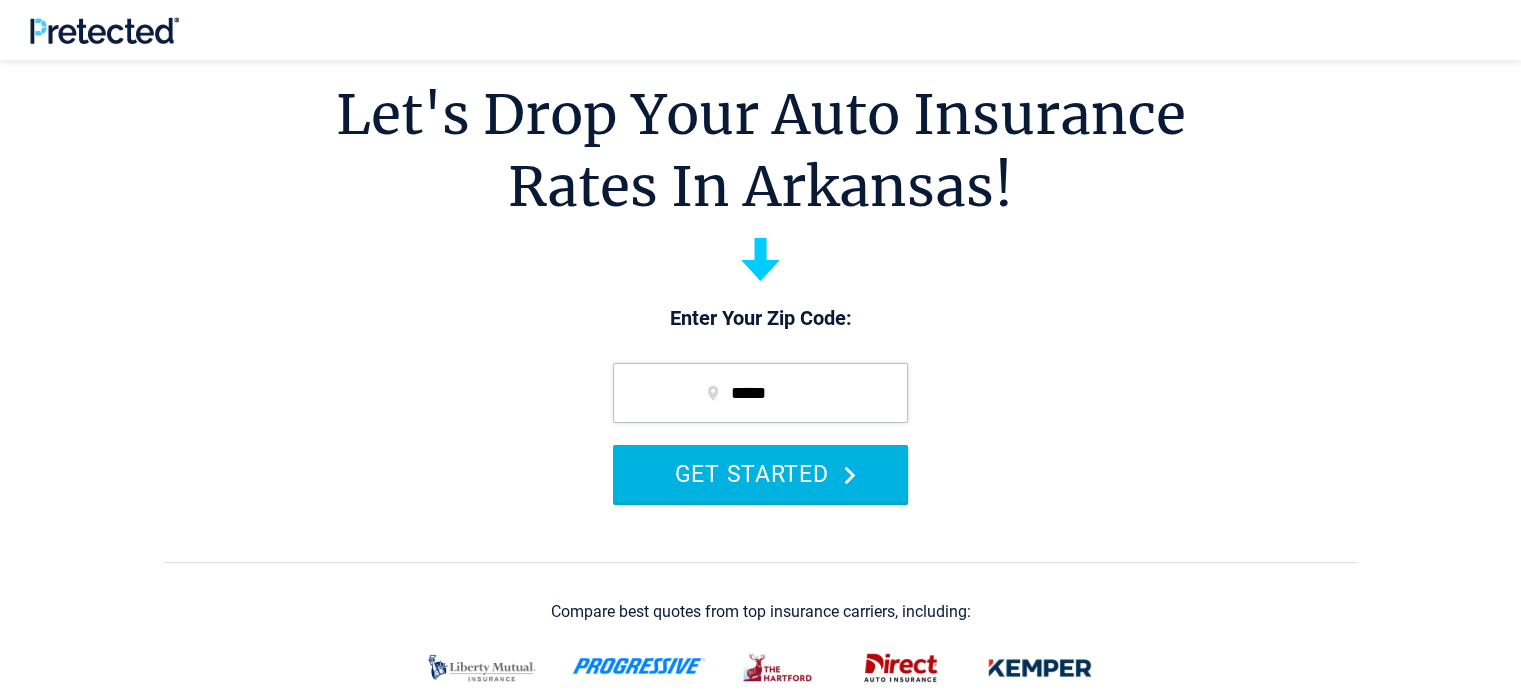 click on "GET STARTED" at bounding box center (760, 473) 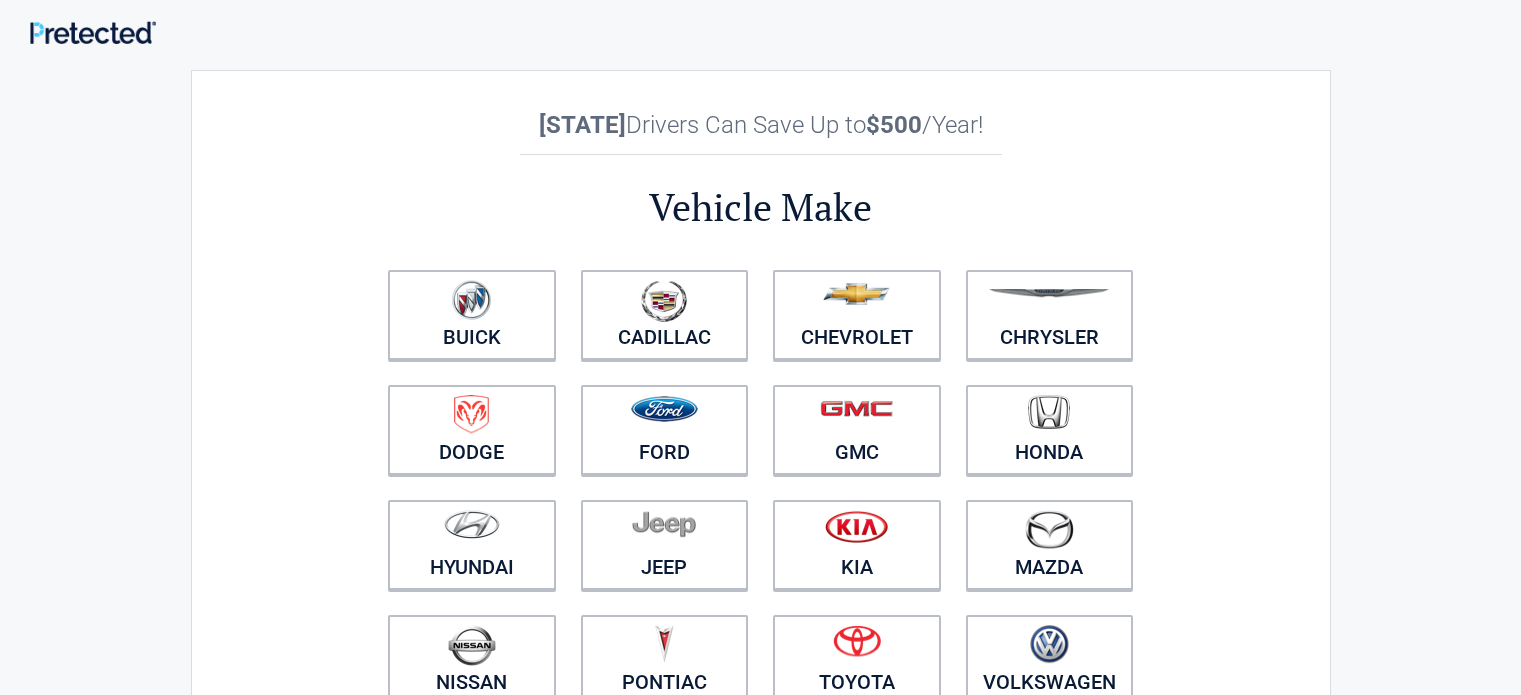 scroll, scrollTop: 0, scrollLeft: 0, axis: both 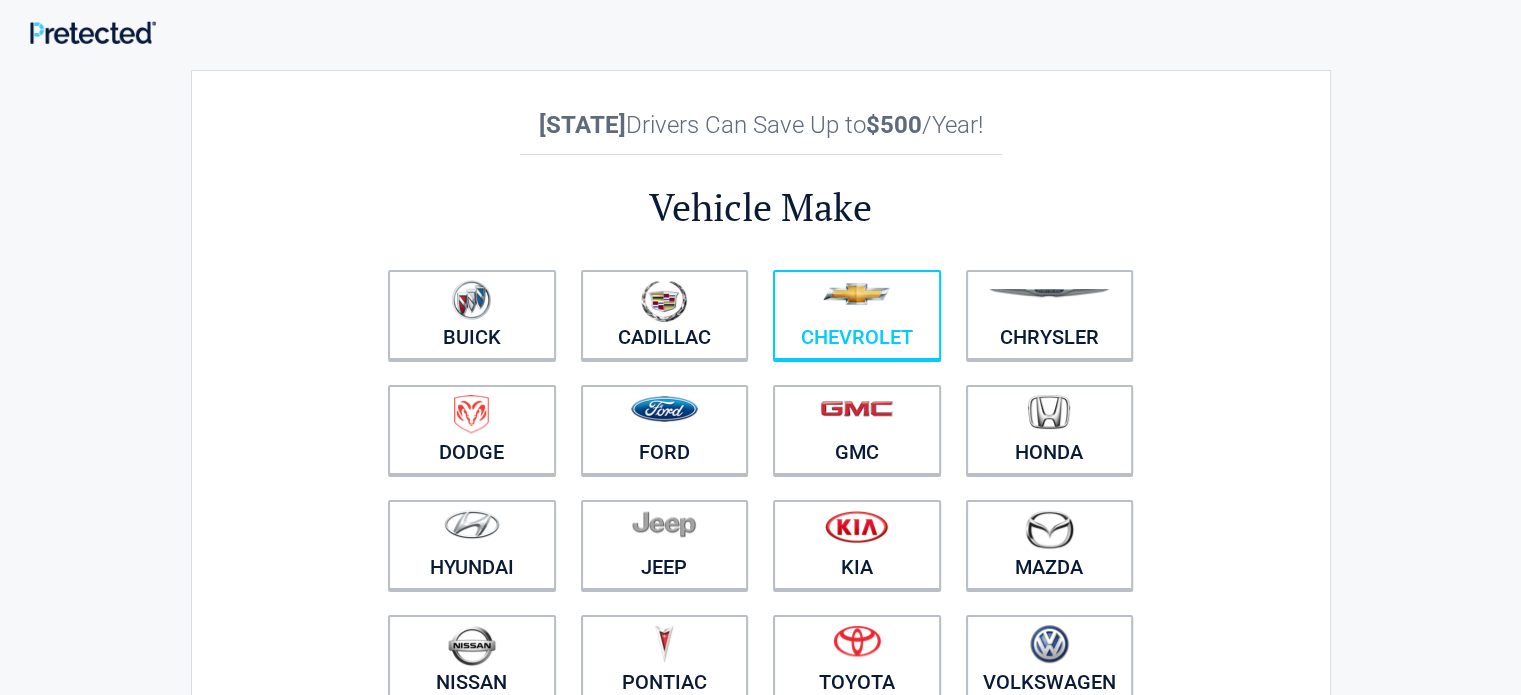 click at bounding box center (857, 302) 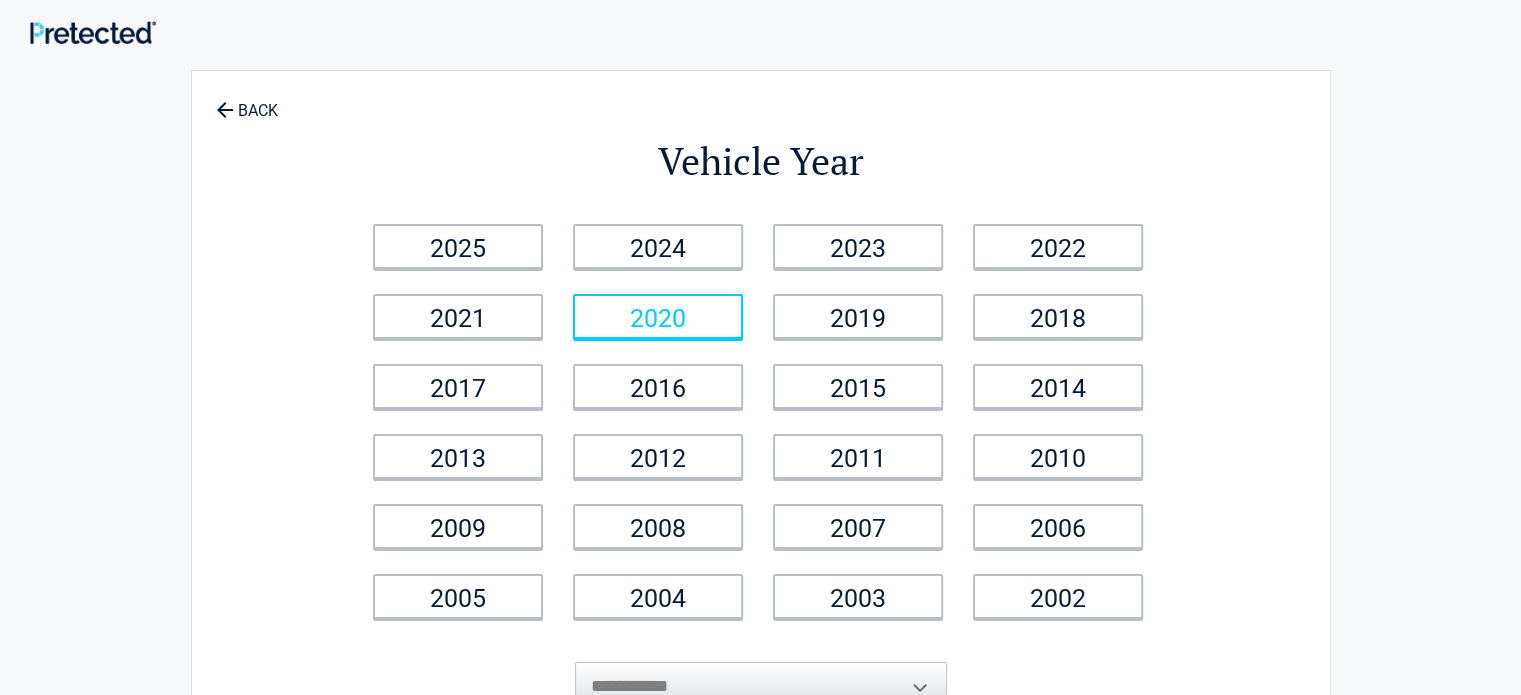click on "2020" at bounding box center (658, 316) 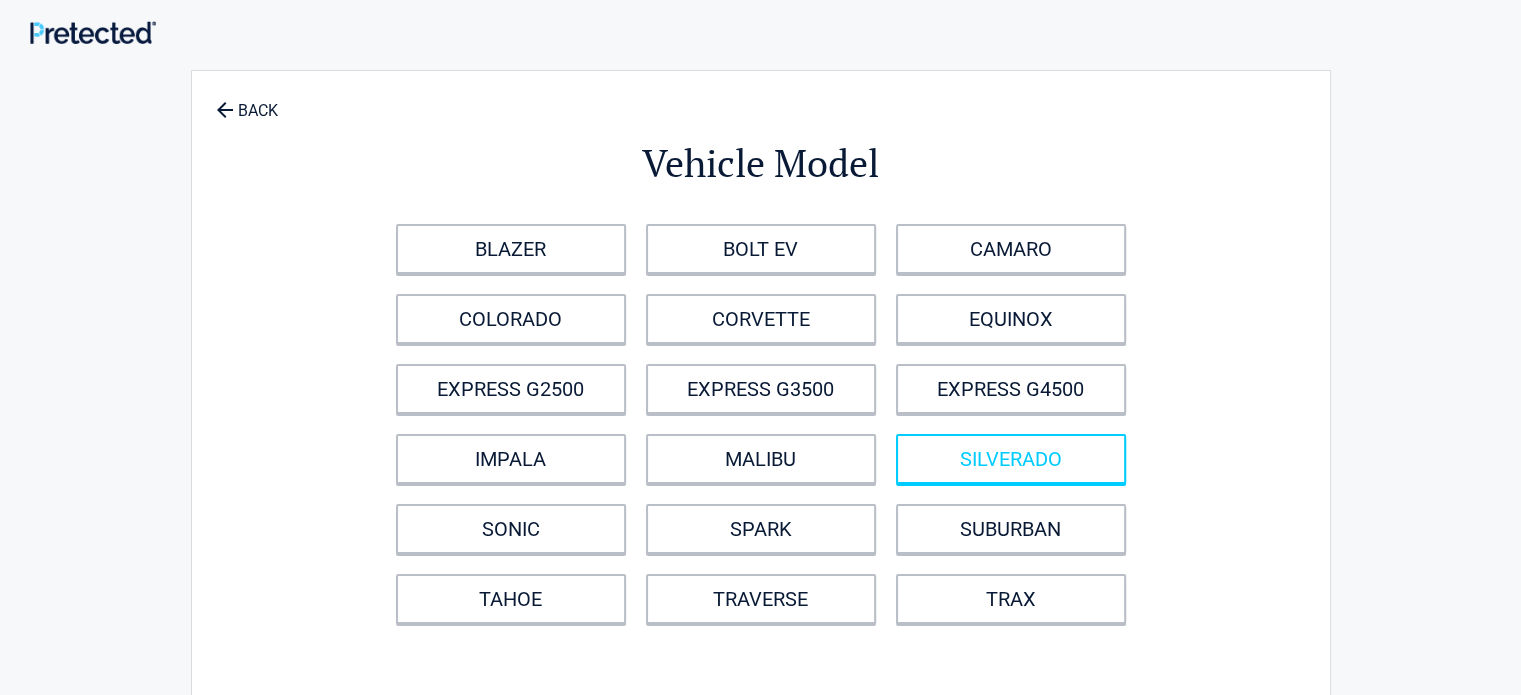 click on "SILVERADO" at bounding box center (1011, 459) 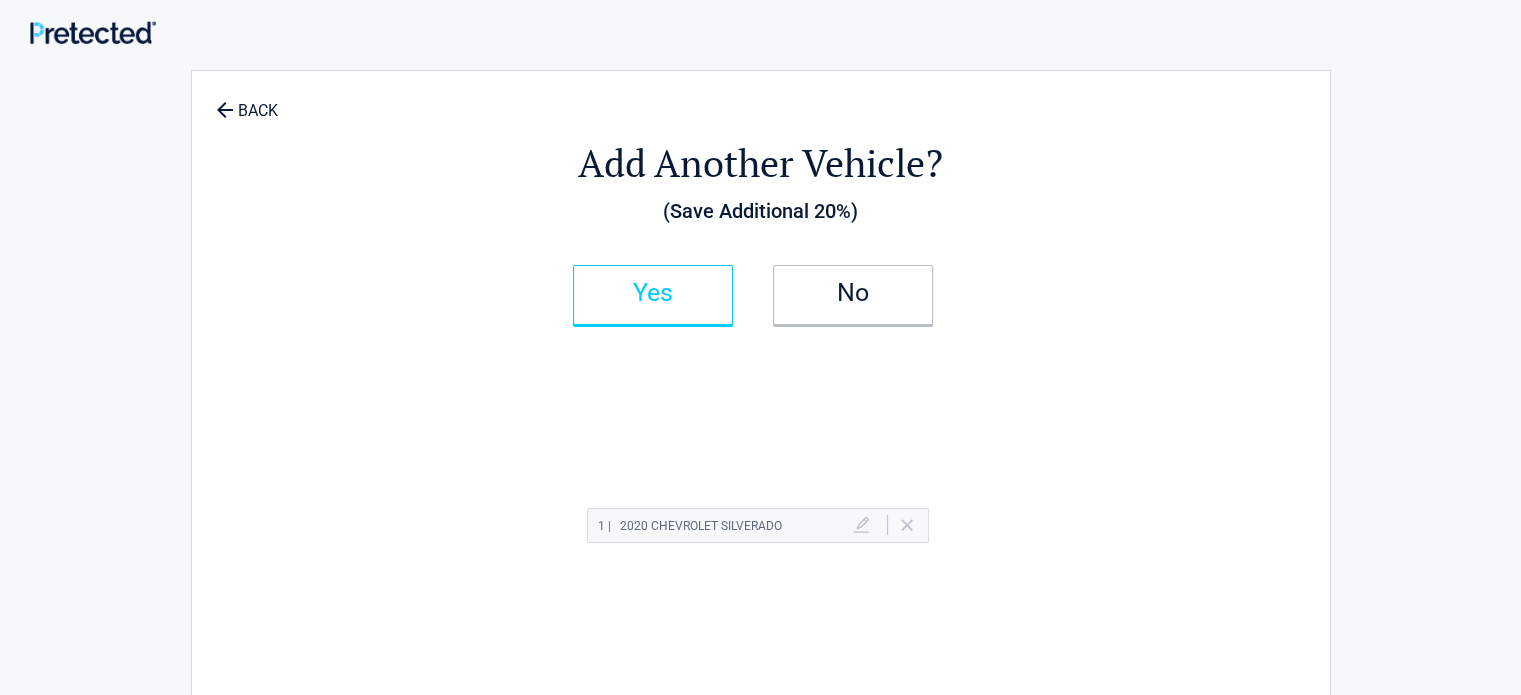 click on "Yes" at bounding box center (653, 293) 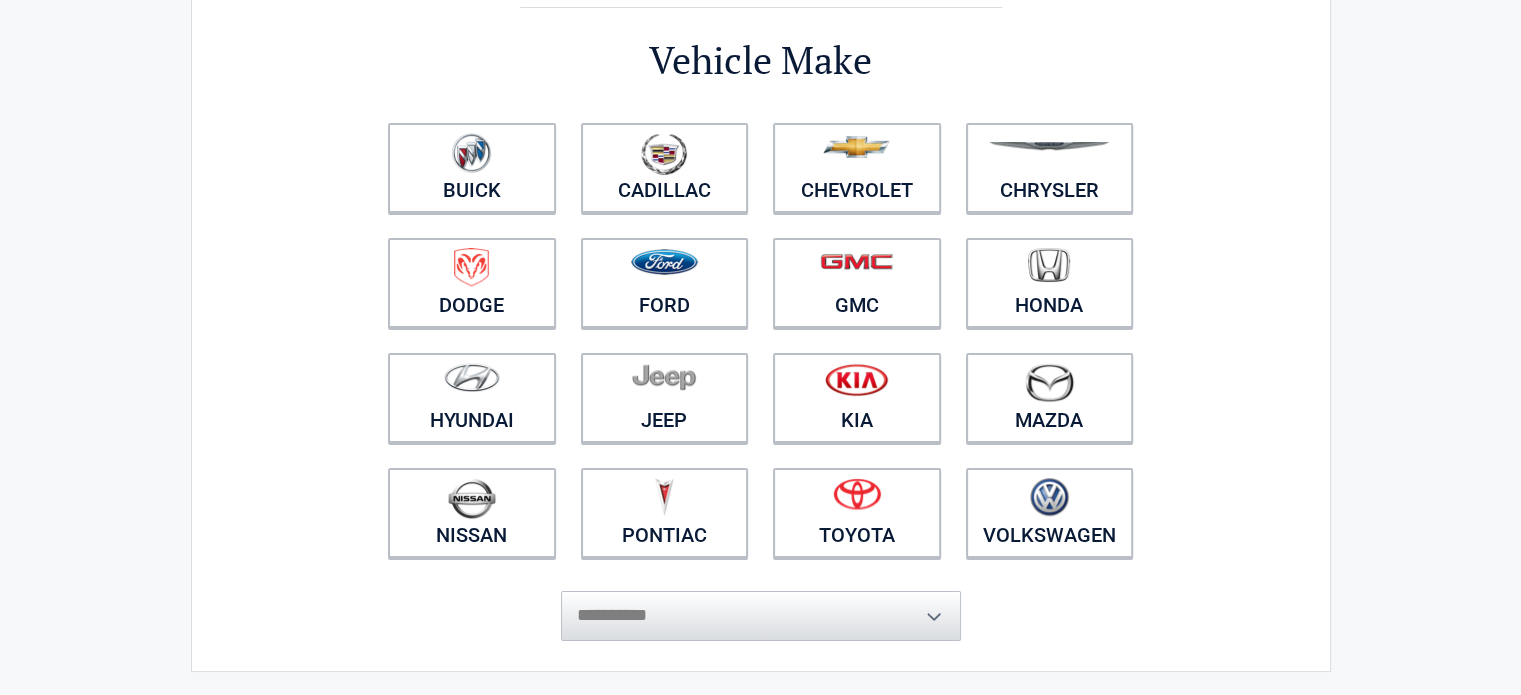 scroll, scrollTop: 148, scrollLeft: 0, axis: vertical 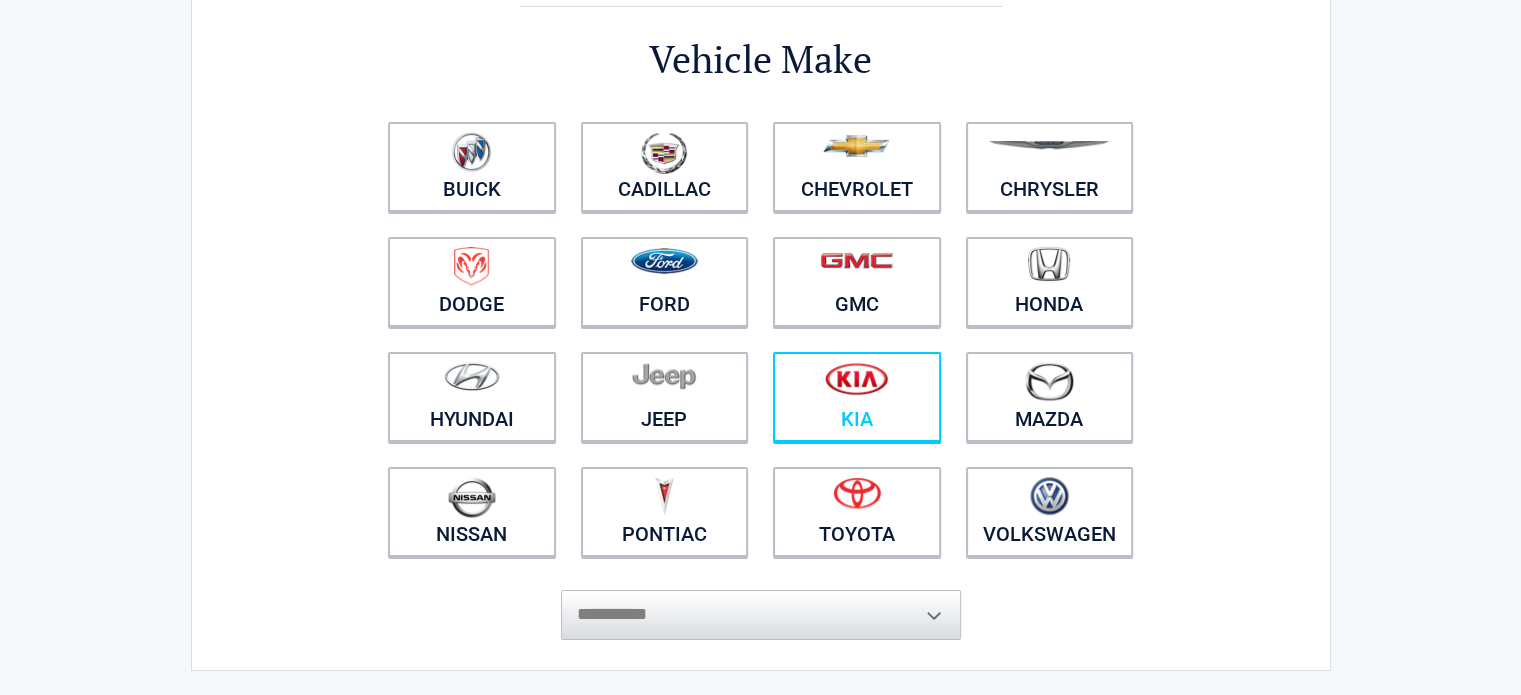 click at bounding box center [856, 378] 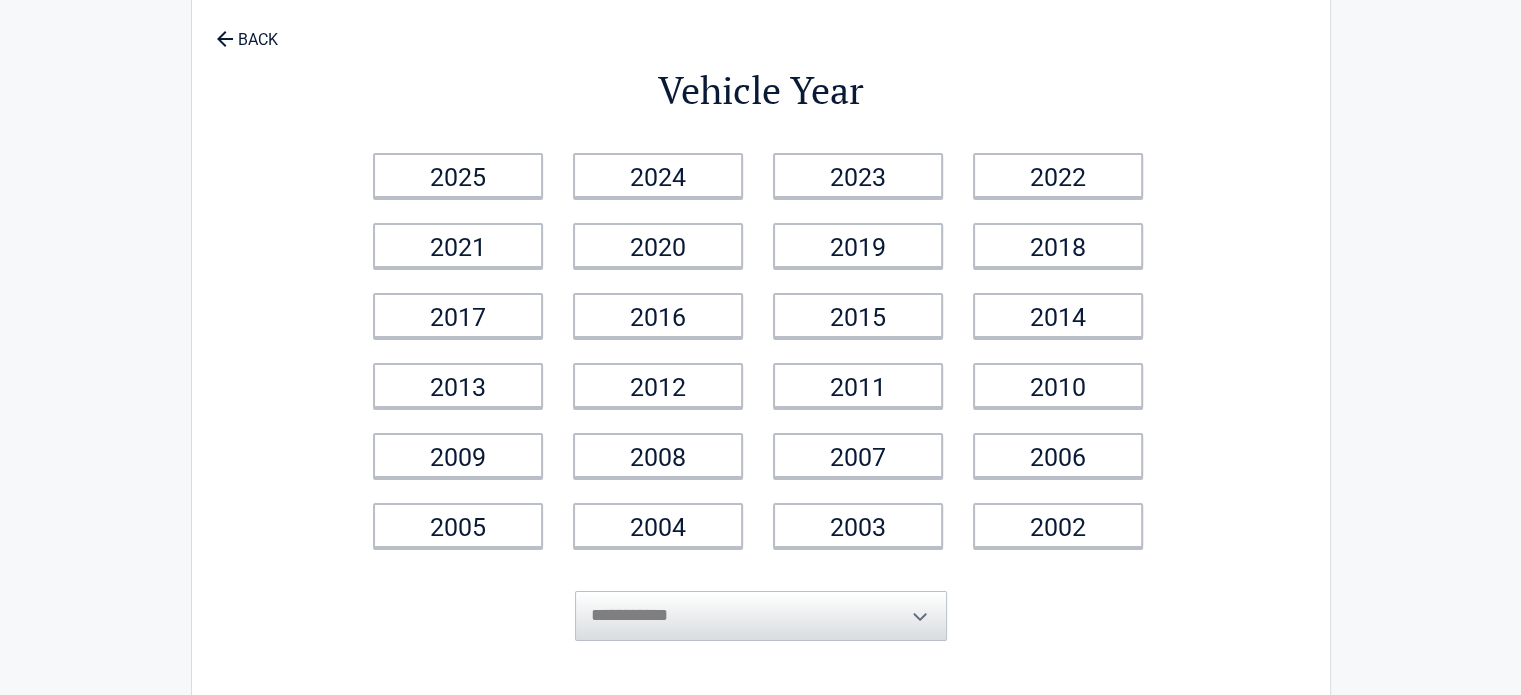 scroll, scrollTop: 0, scrollLeft: 0, axis: both 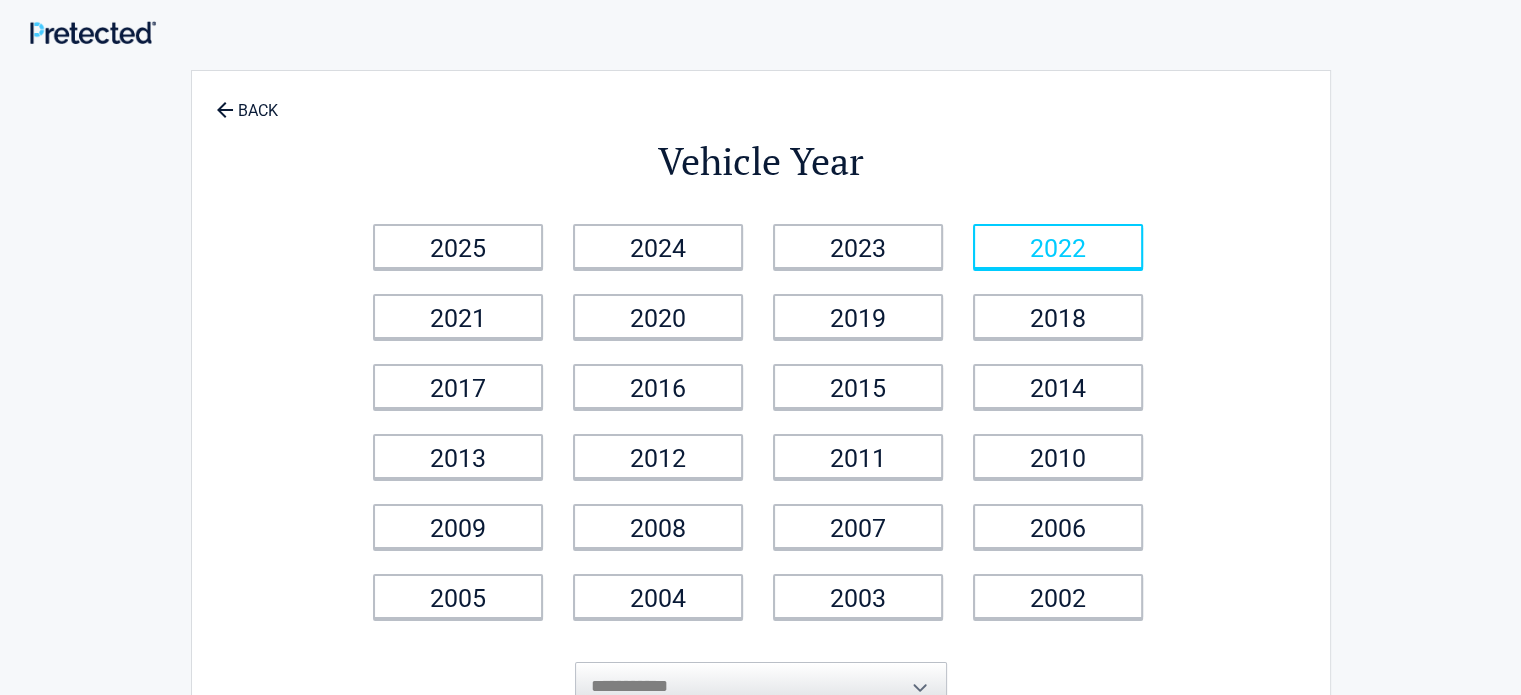 click on "2022" at bounding box center (1058, 246) 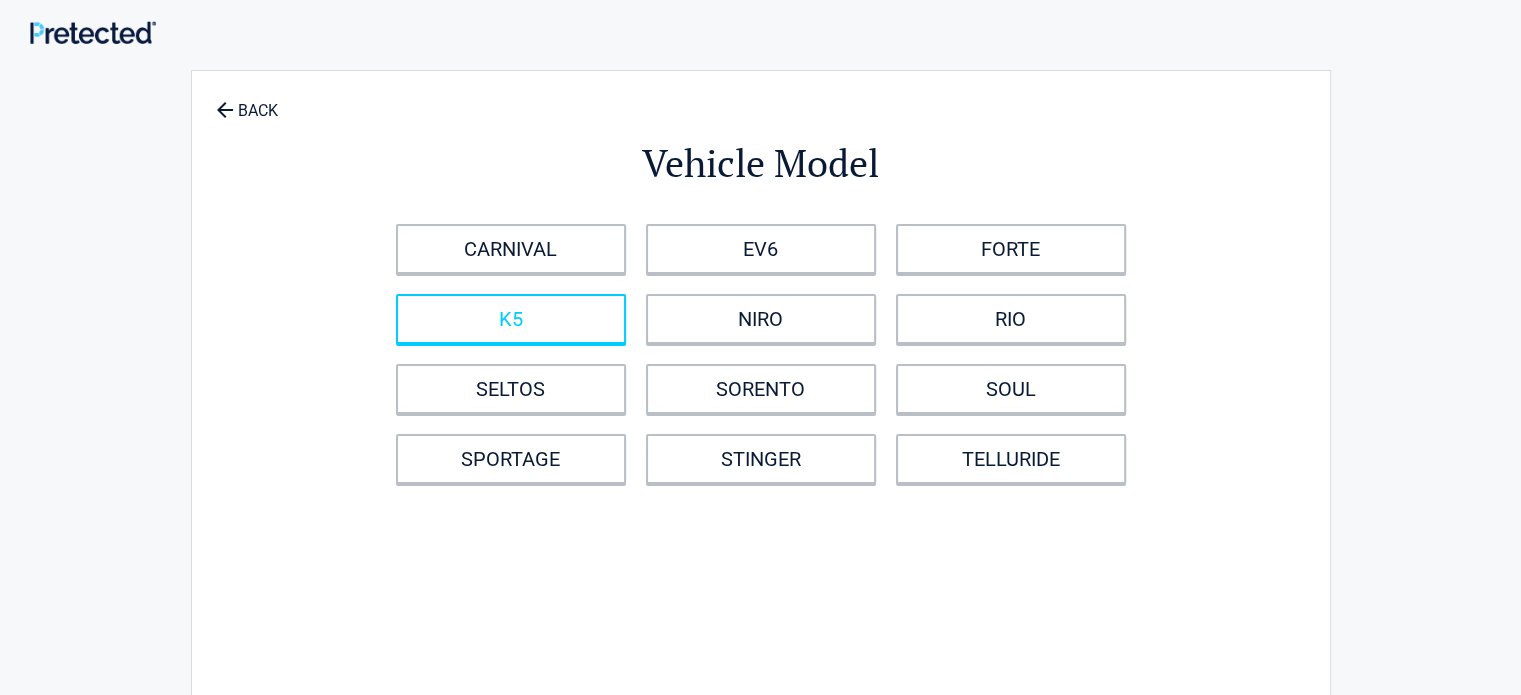 click on "K5" at bounding box center (511, 319) 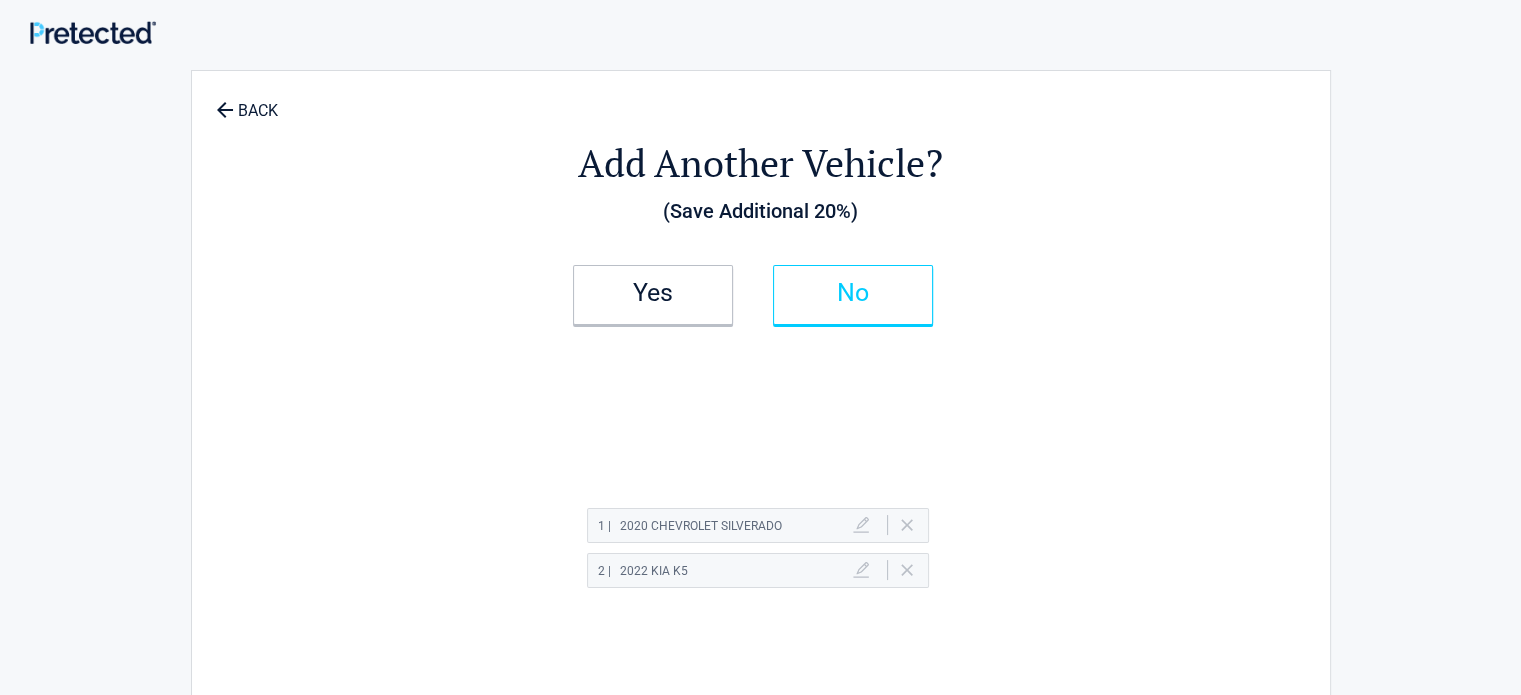 click on "No" at bounding box center [853, 293] 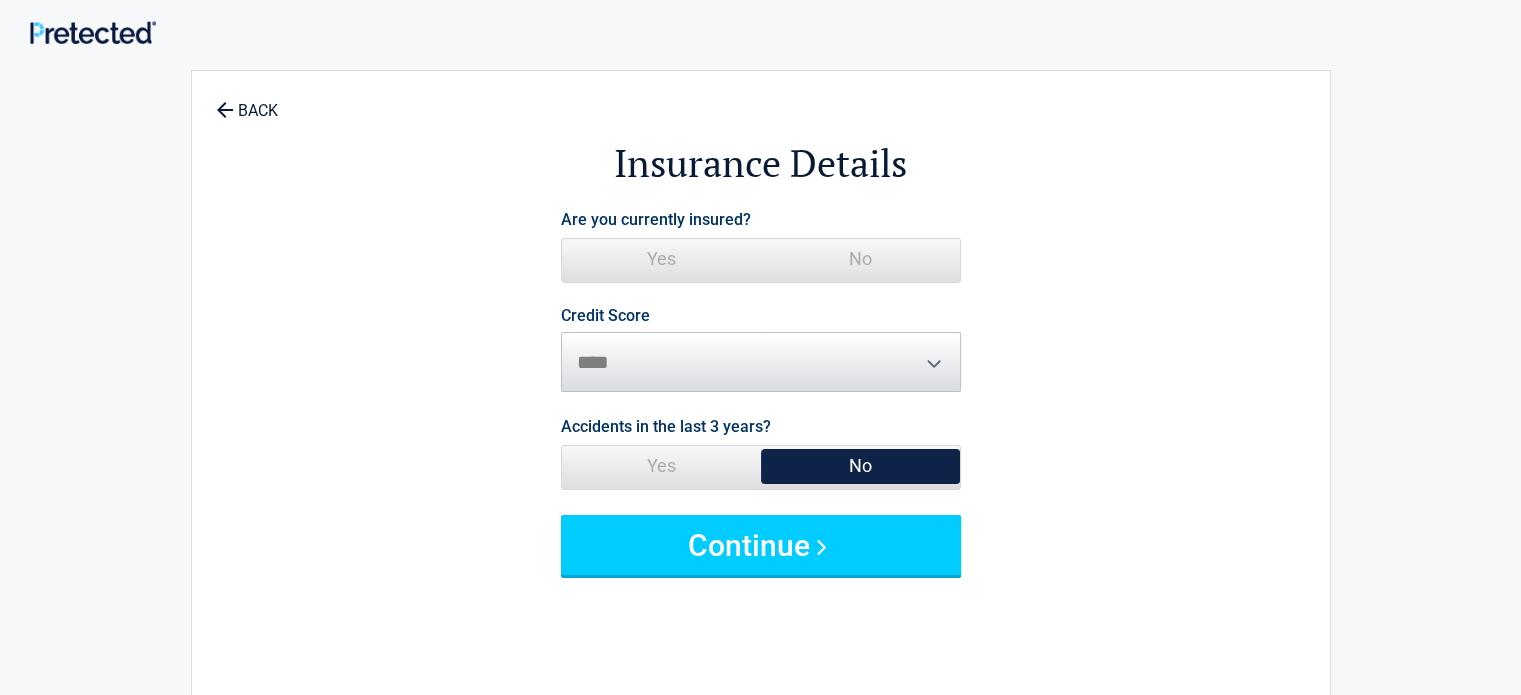 click on "Yes" at bounding box center [661, 259] 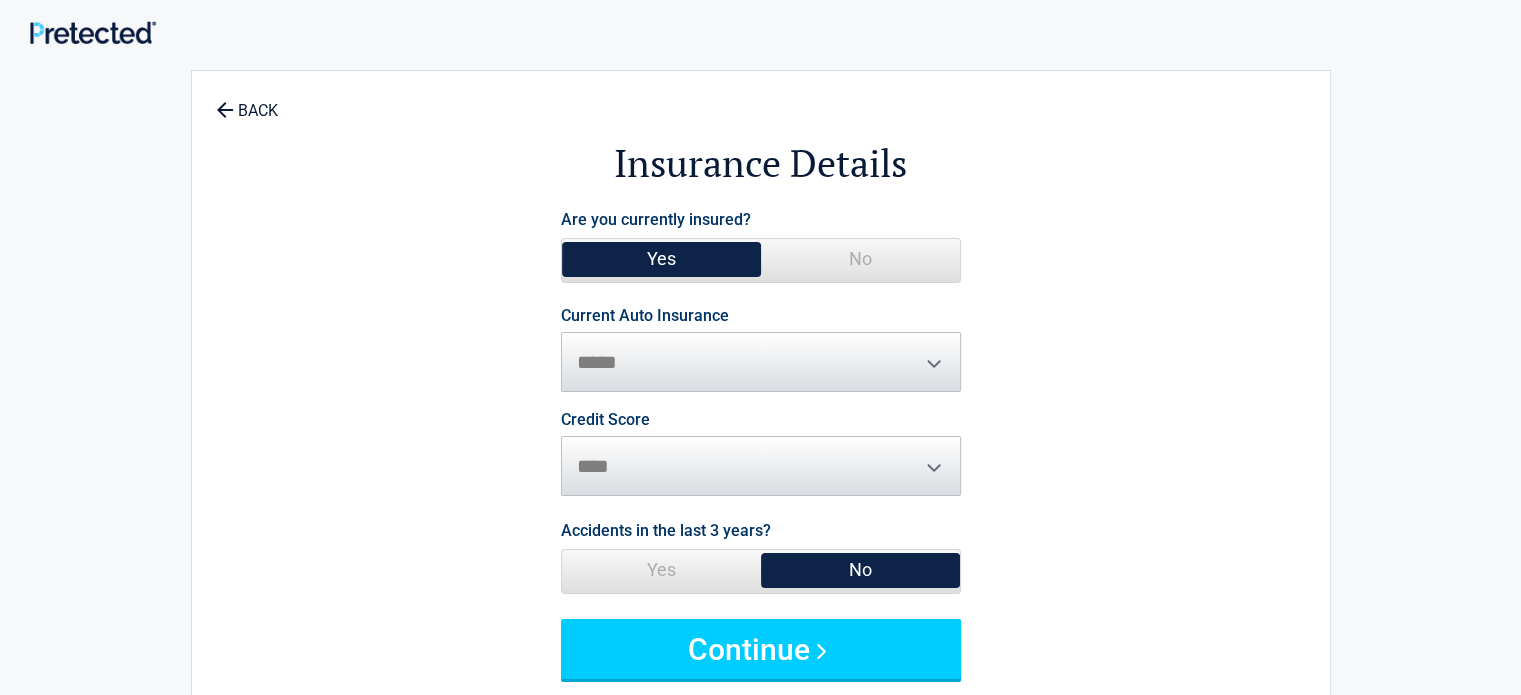 click on "**********" at bounding box center [761, 350] 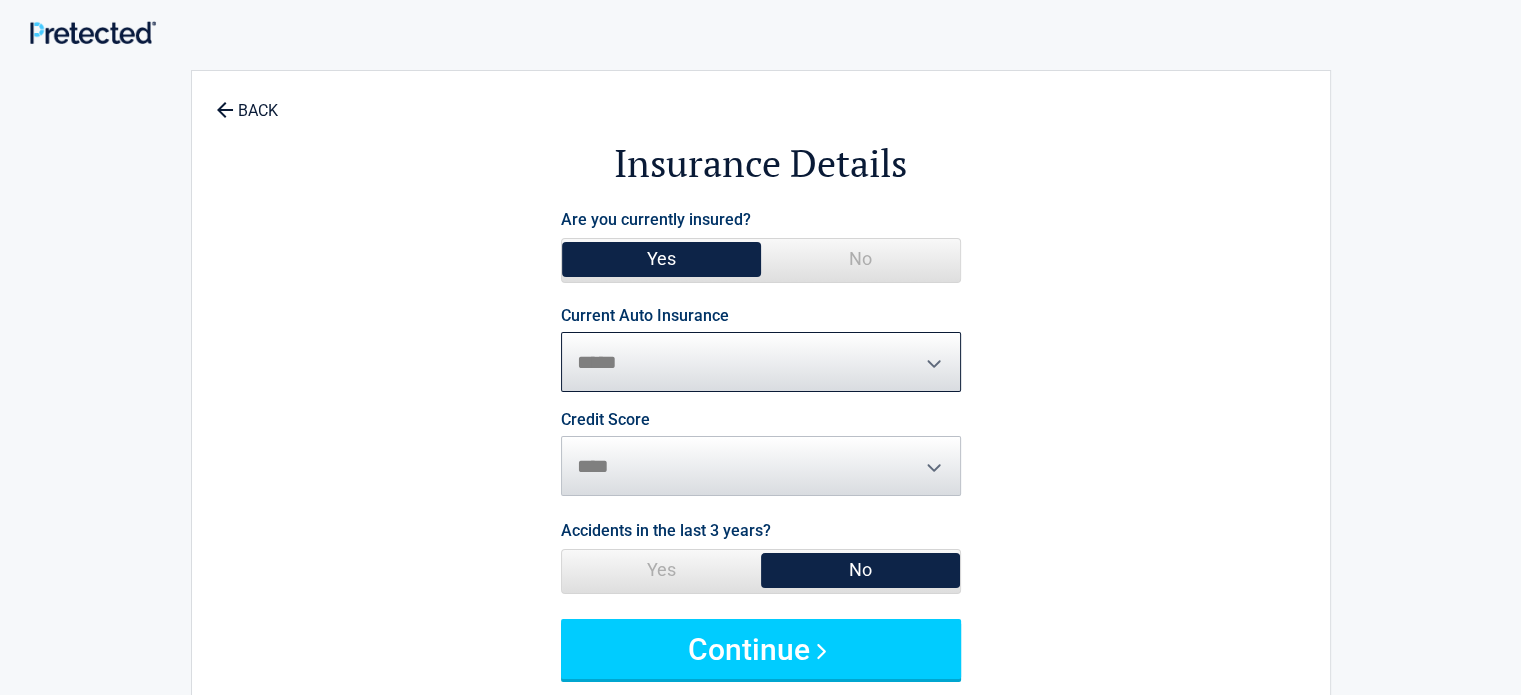 click on "**********" at bounding box center (761, 362) 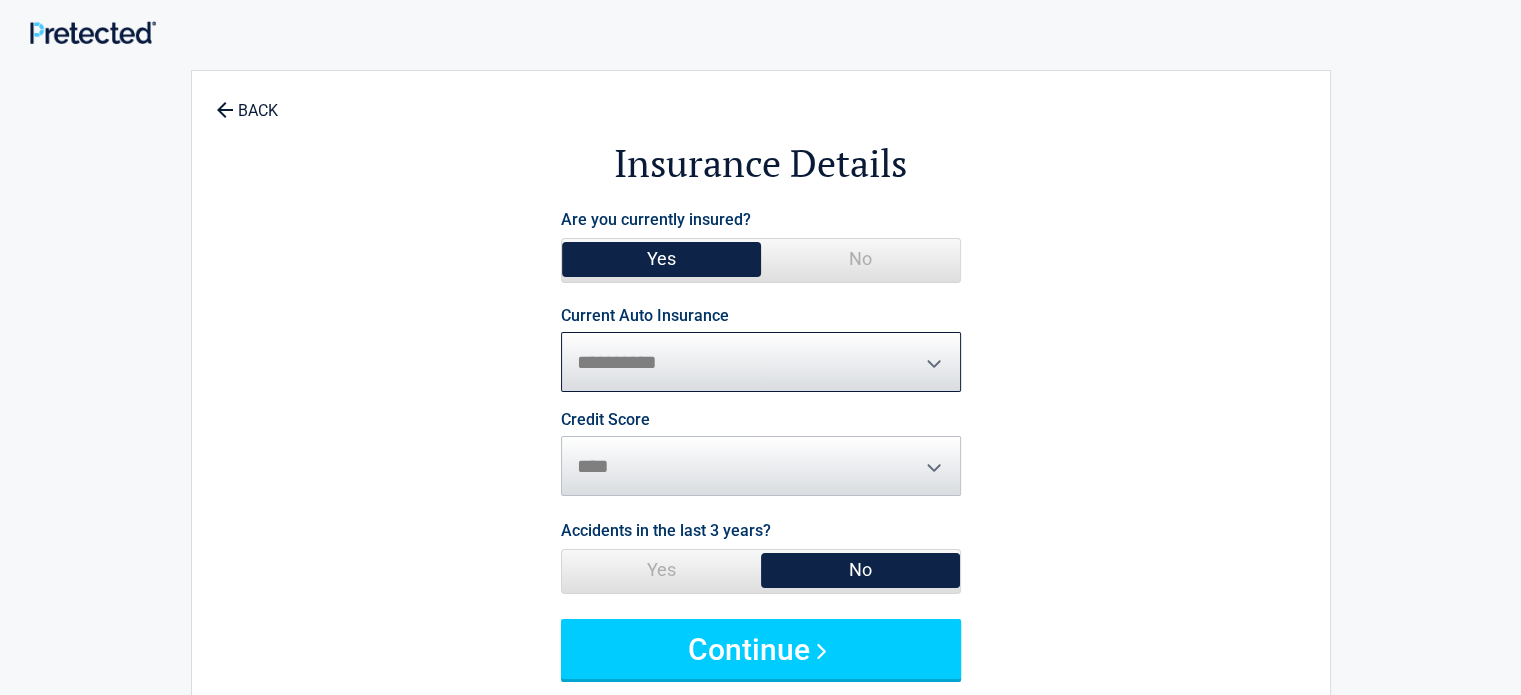 click on "**********" at bounding box center (761, 362) 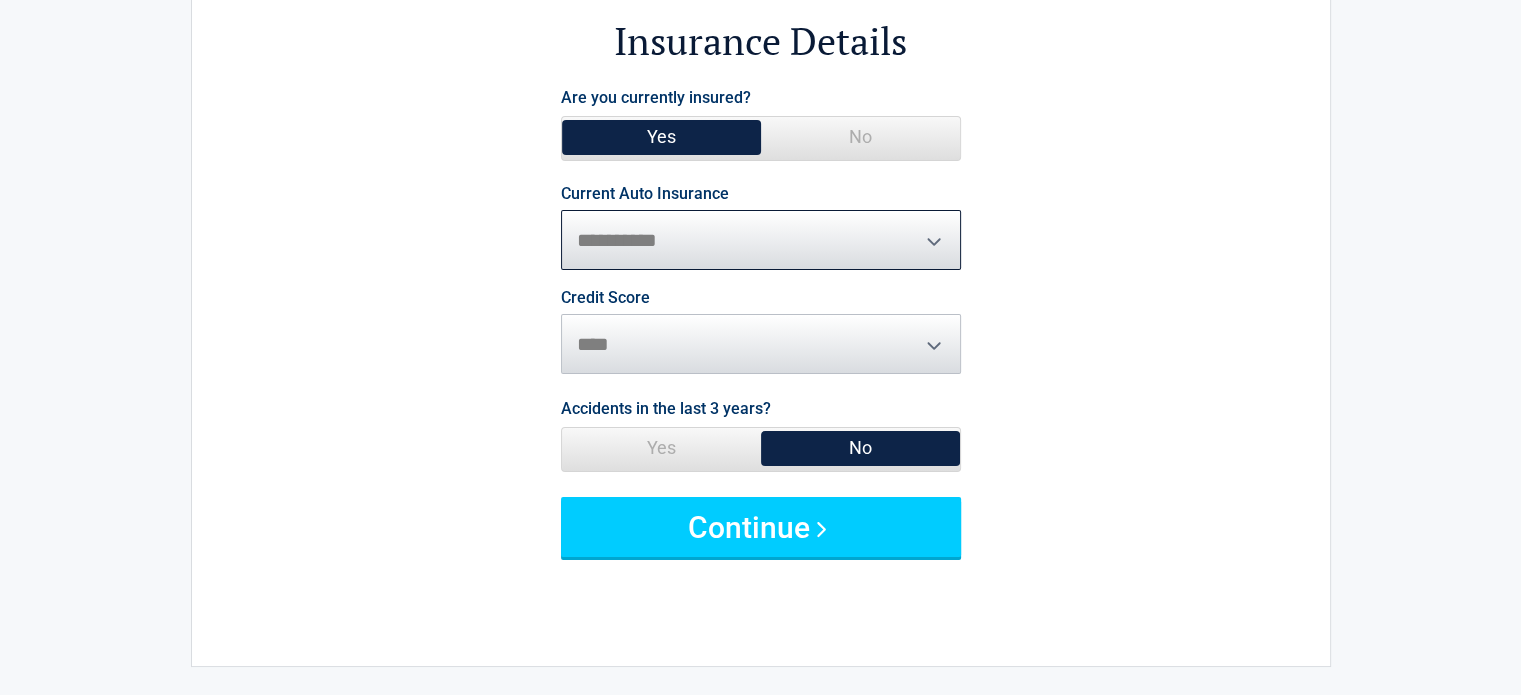 scroll, scrollTop: 194, scrollLeft: 0, axis: vertical 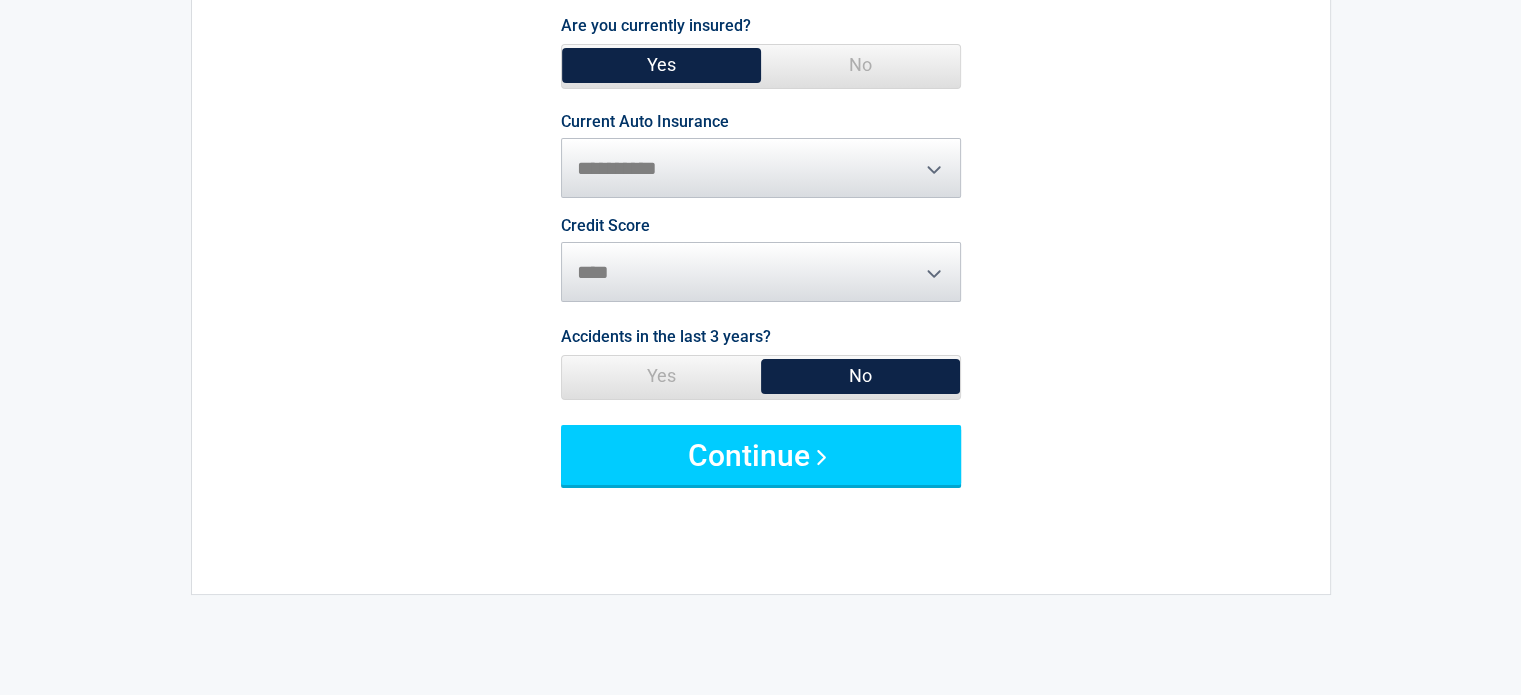 click on "Credit Score
*********
****
*******
****" at bounding box center (761, 260) 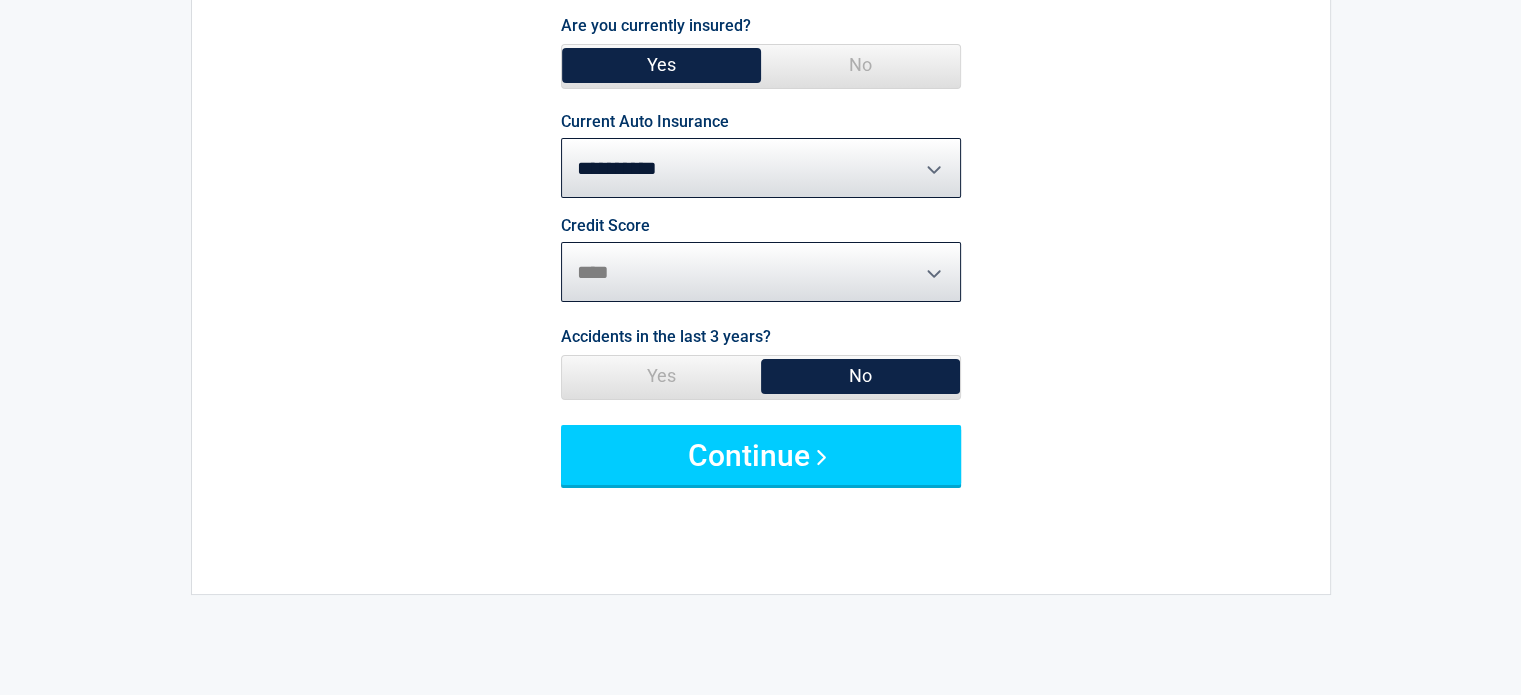 click on "*********
****
*******
****" at bounding box center [761, 272] 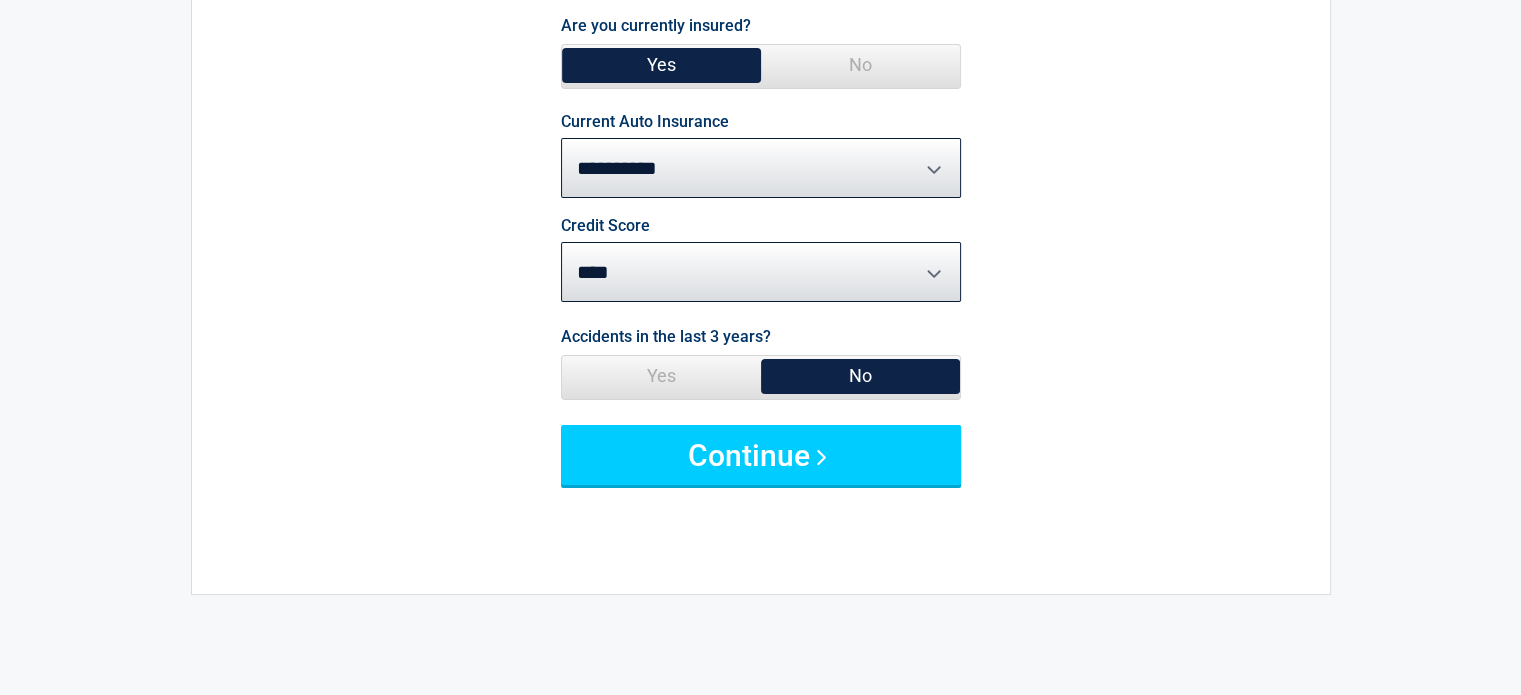 click on "No" at bounding box center [860, 376] 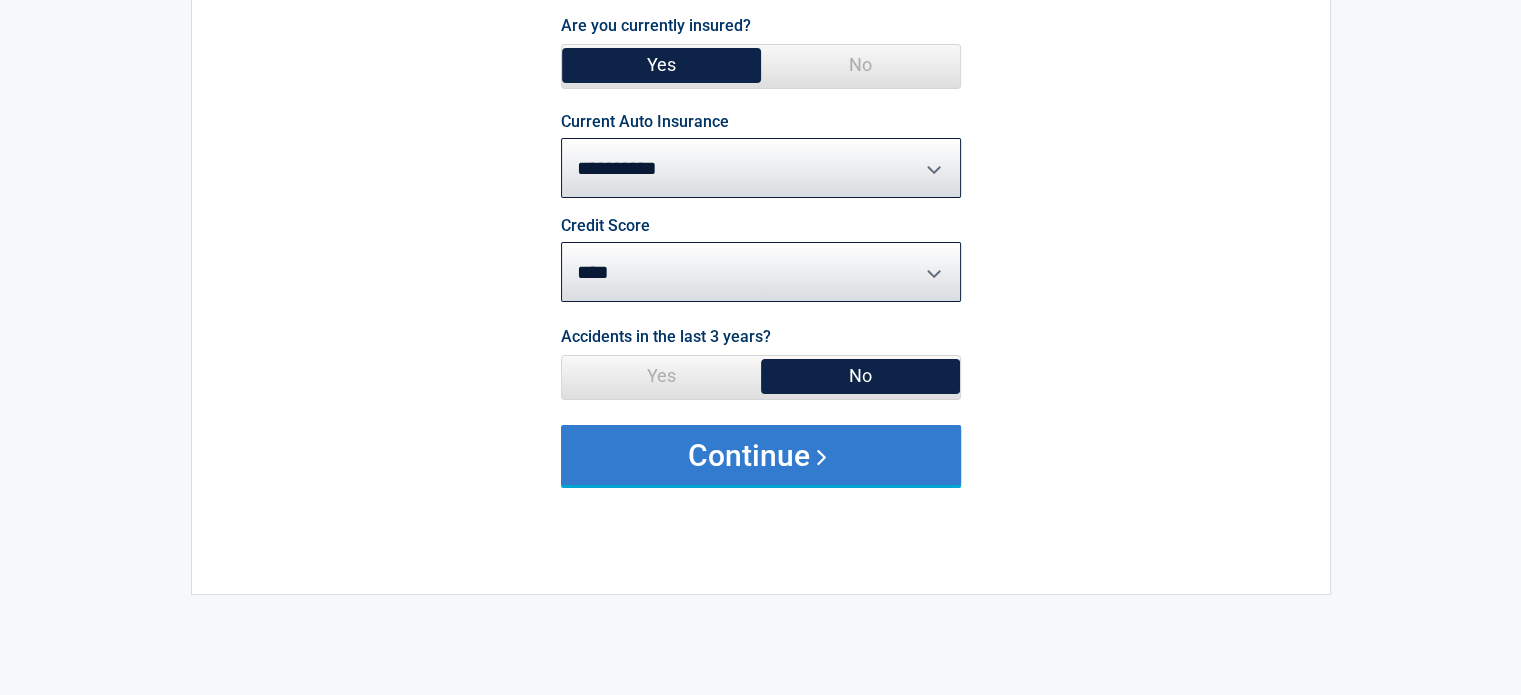 click on "Continue" at bounding box center (761, 455) 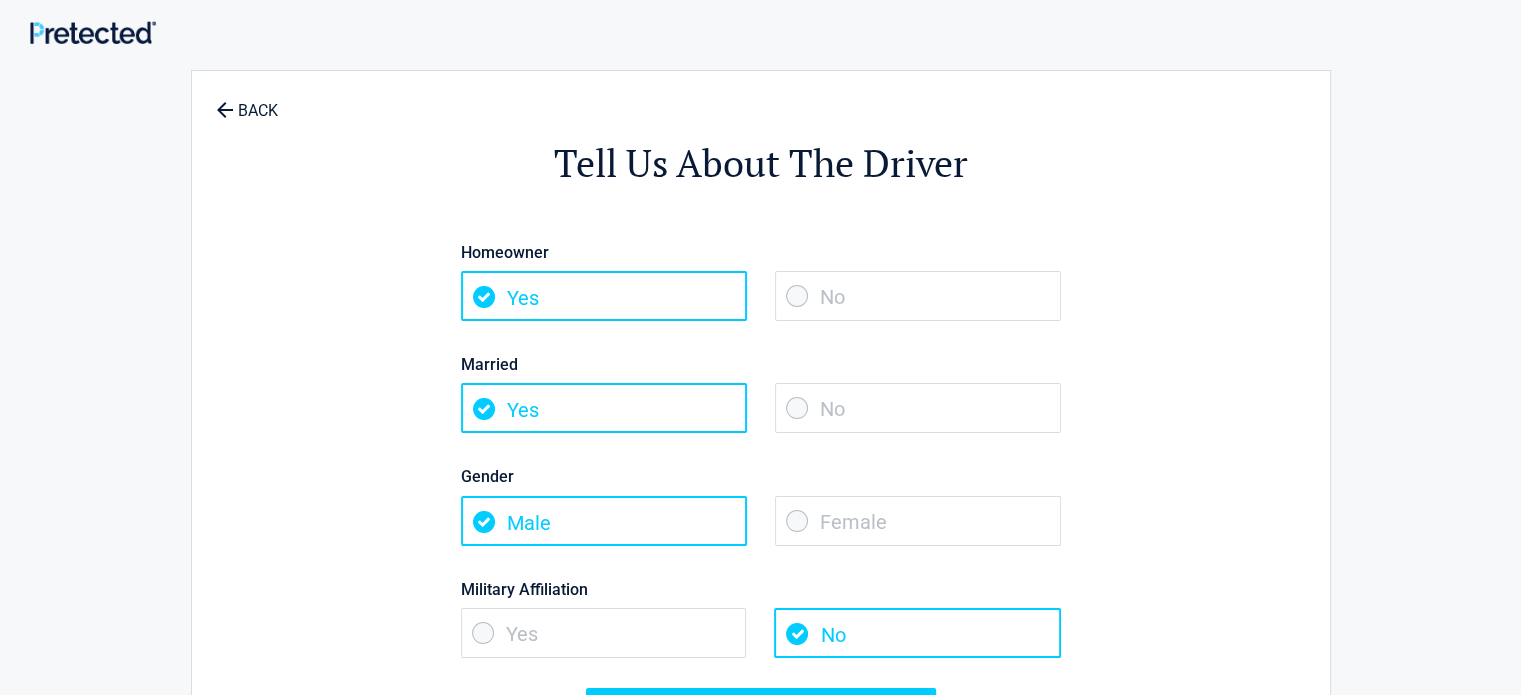 scroll, scrollTop: 66, scrollLeft: 0, axis: vertical 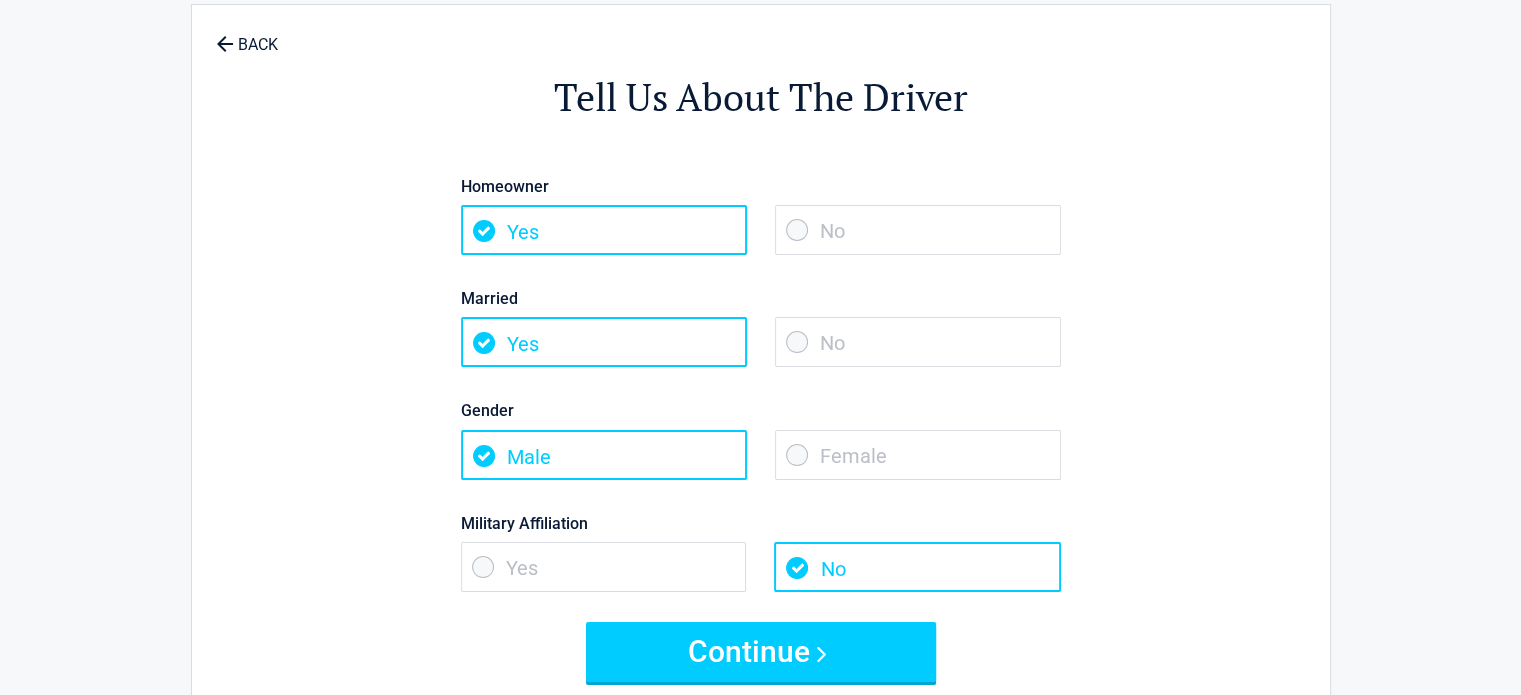 click on "Yes" at bounding box center (604, 230) 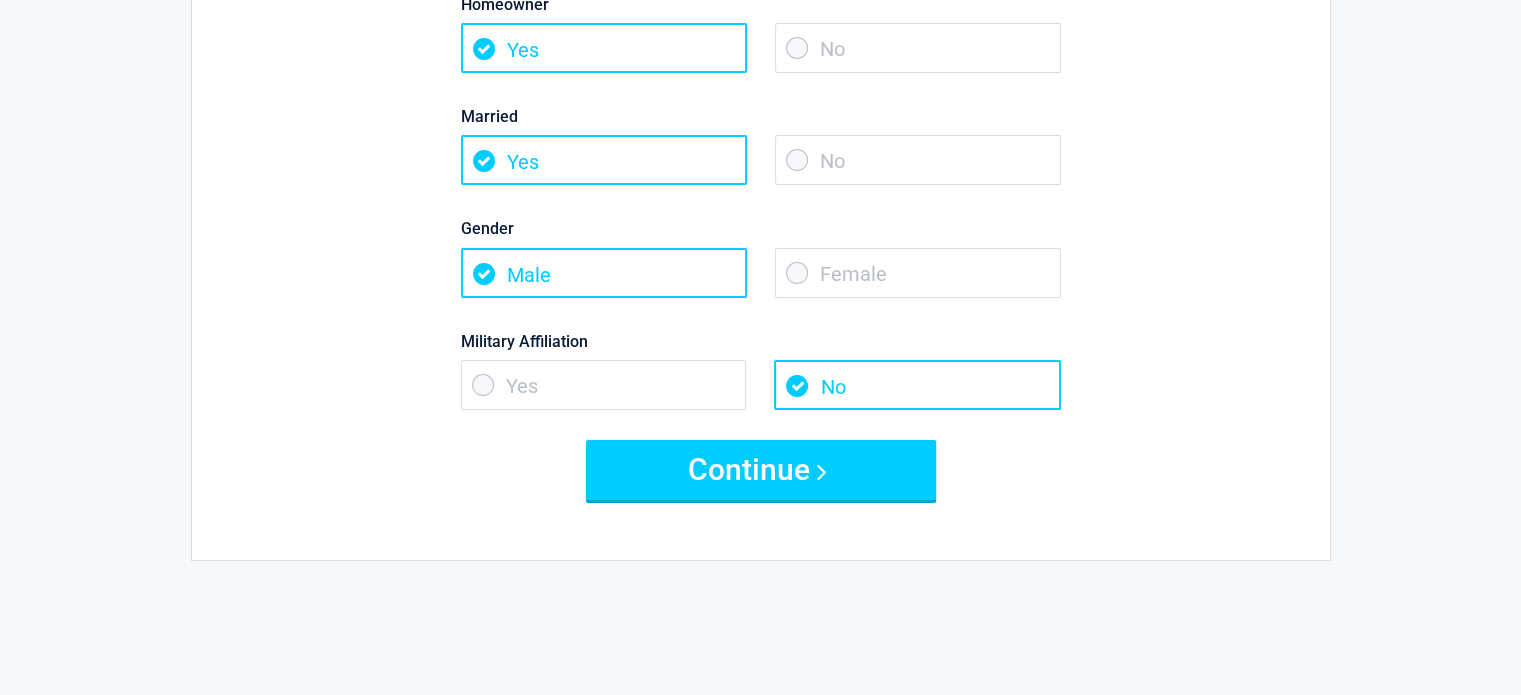 scroll, scrollTop: 247, scrollLeft: 0, axis: vertical 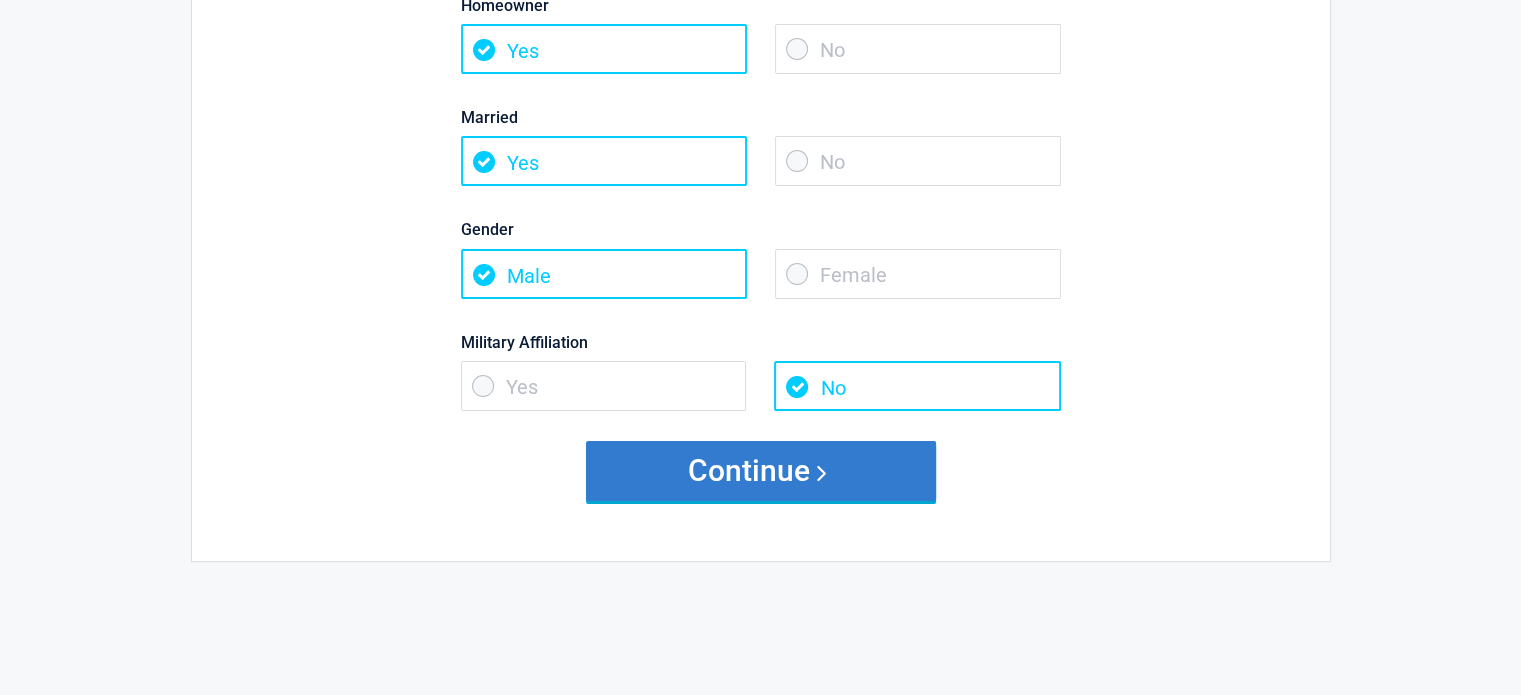 click on "Continue" at bounding box center [761, 471] 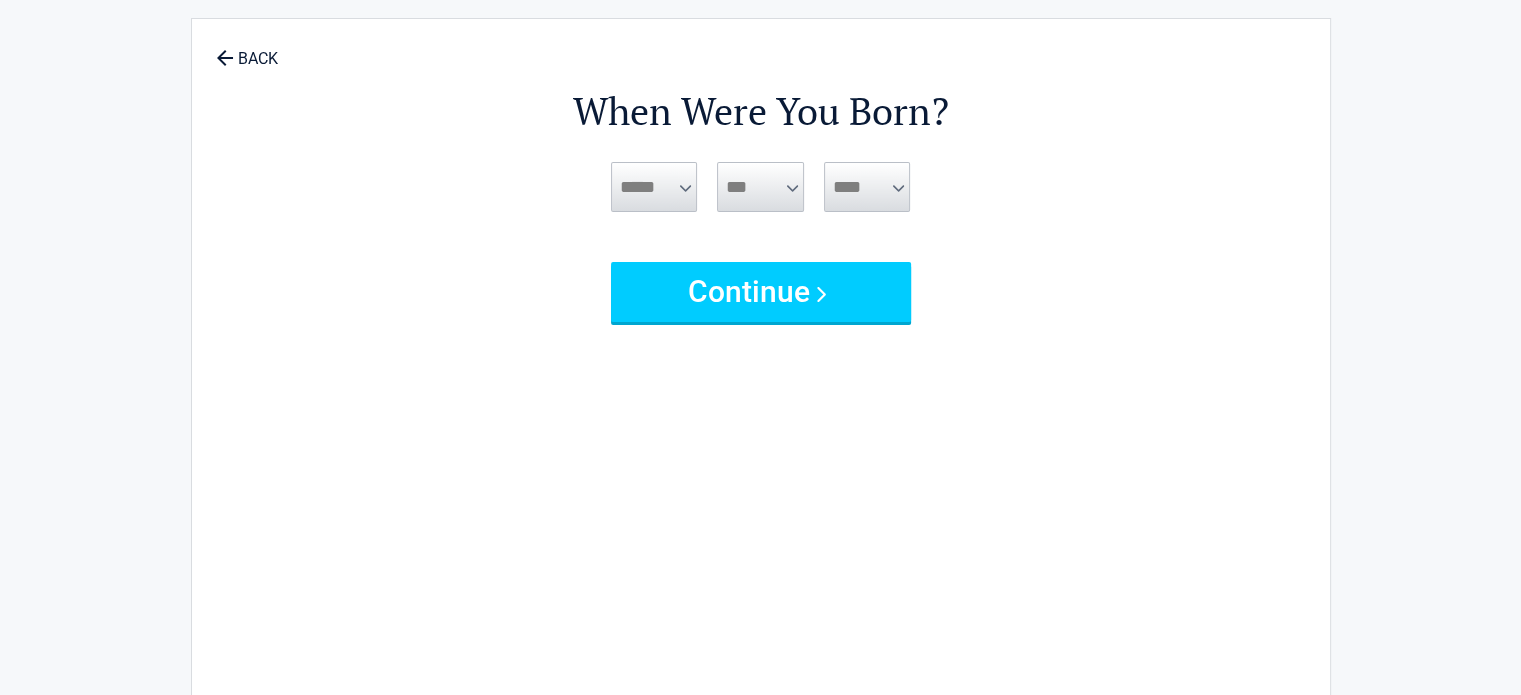 scroll, scrollTop: 0, scrollLeft: 0, axis: both 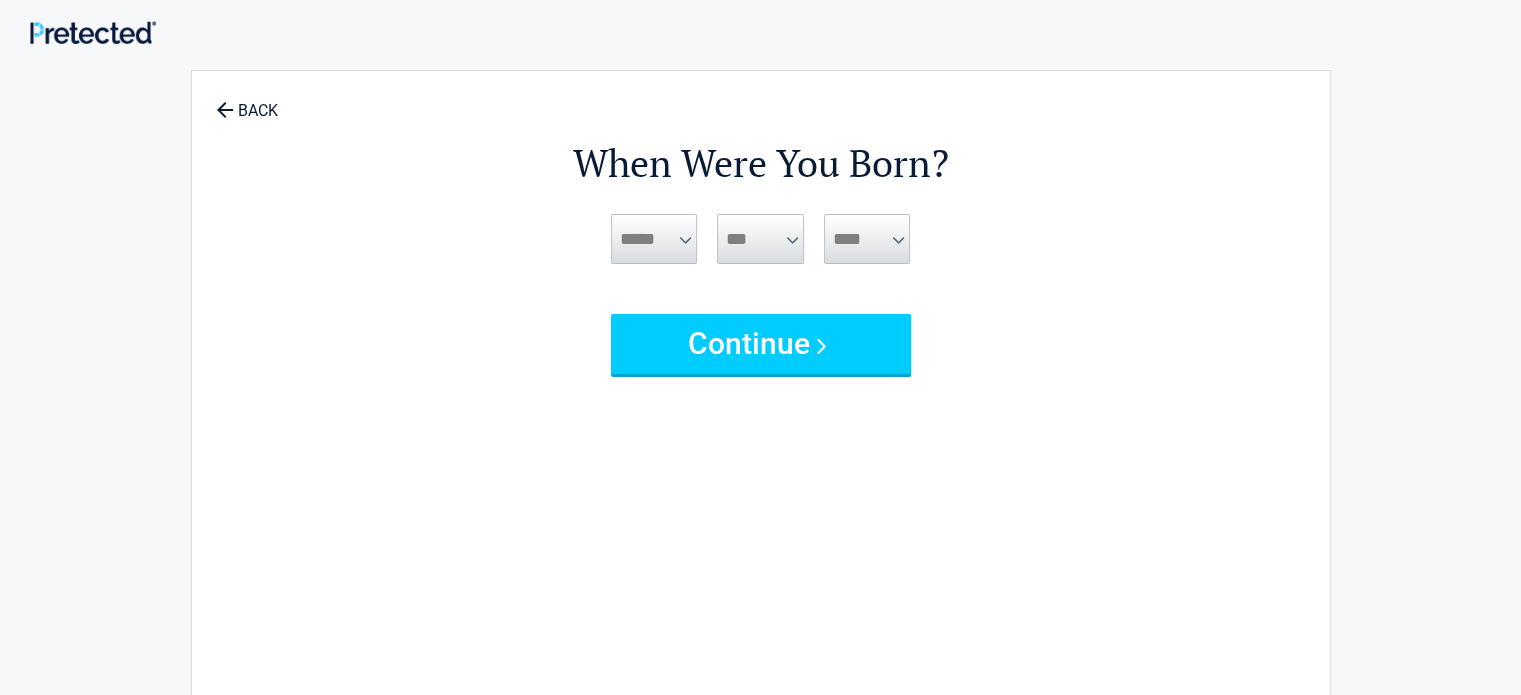 click on "*****
***
***
***
***
***
***
***
***
***
***
***
***" at bounding box center (654, 239) 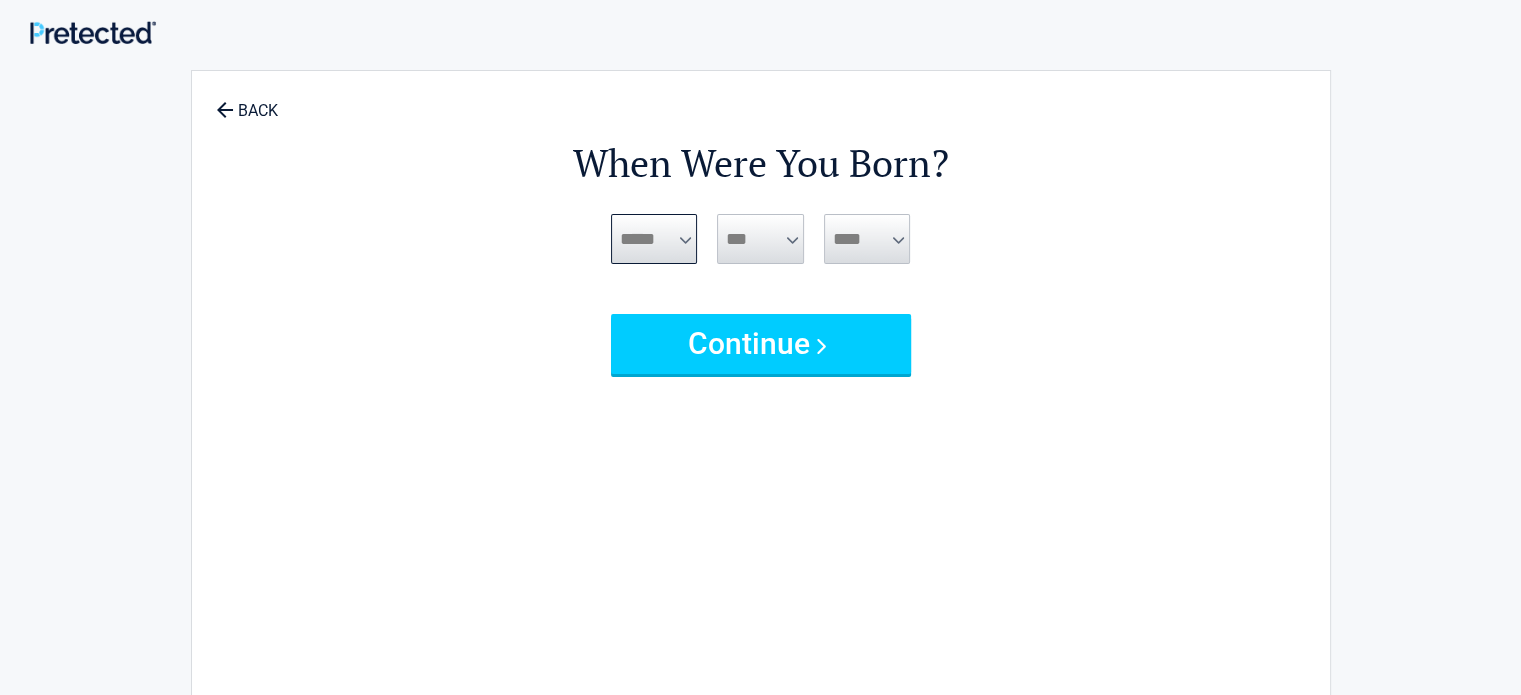 click on "*****
***
***
***
***
***
***
***
***
***
***
***
***" at bounding box center (654, 239) 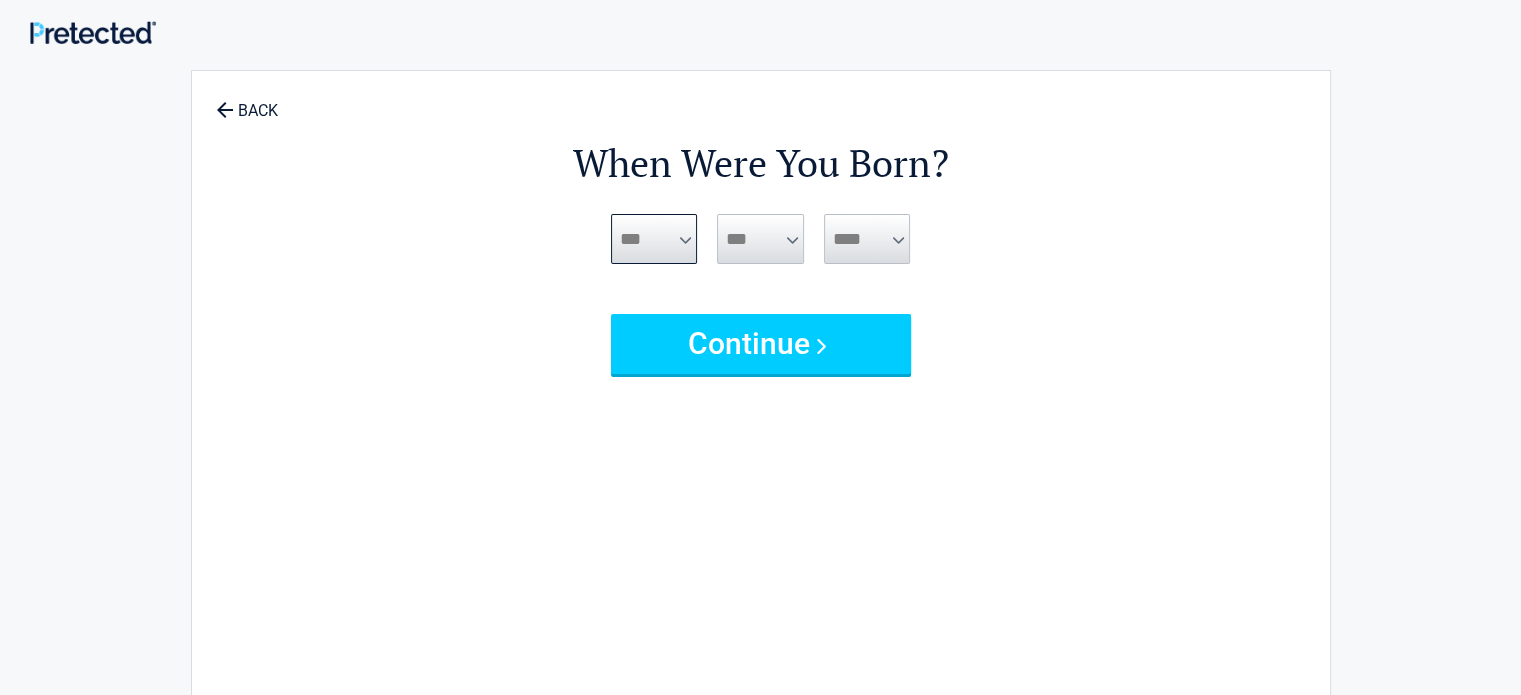click on "*****
***
***
***
***
***
***
***
***
***
***
***
***" at bounding box center (654, 239) 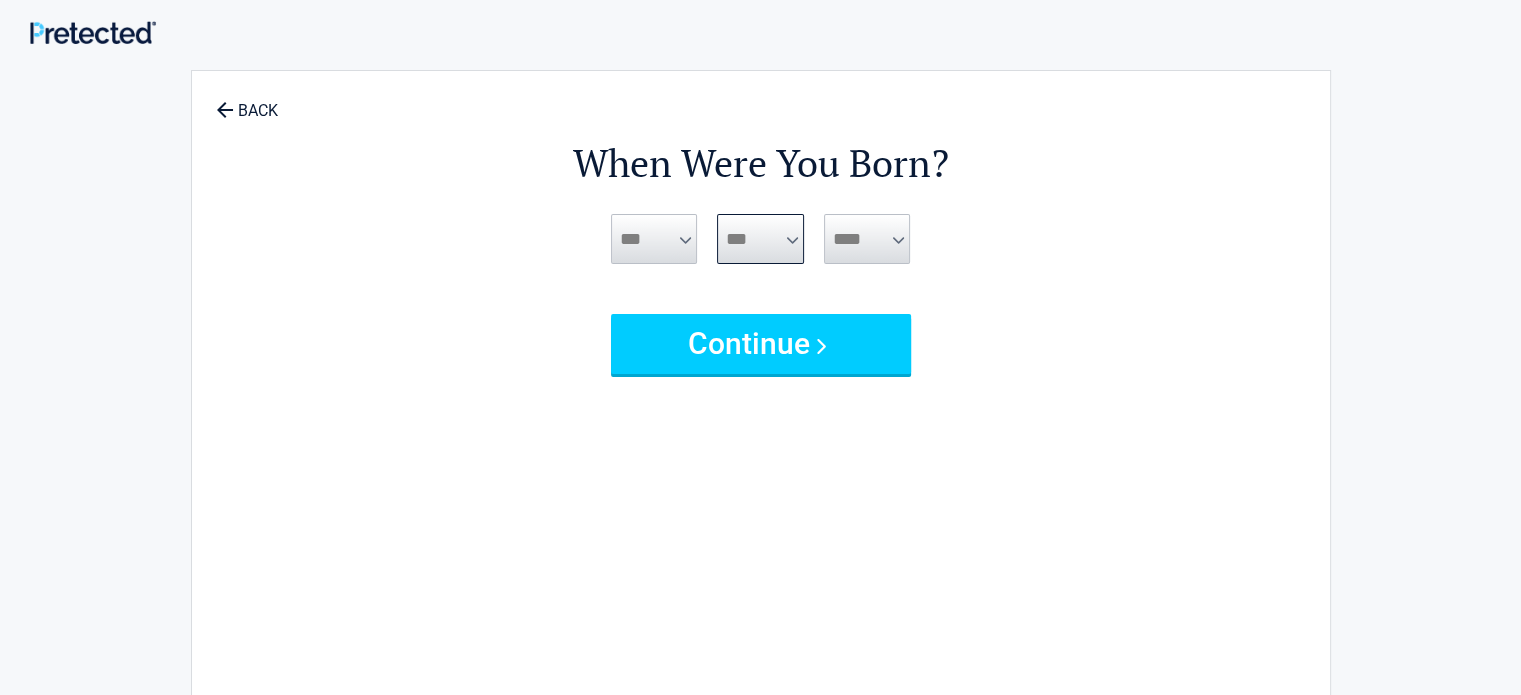 click on "*** * * * * * * * * * ** ** ** ** ** ** ** ** ** ** ** ** ** ** ** ** ** ** ** ** ** **" at bounding box center [760, 239] 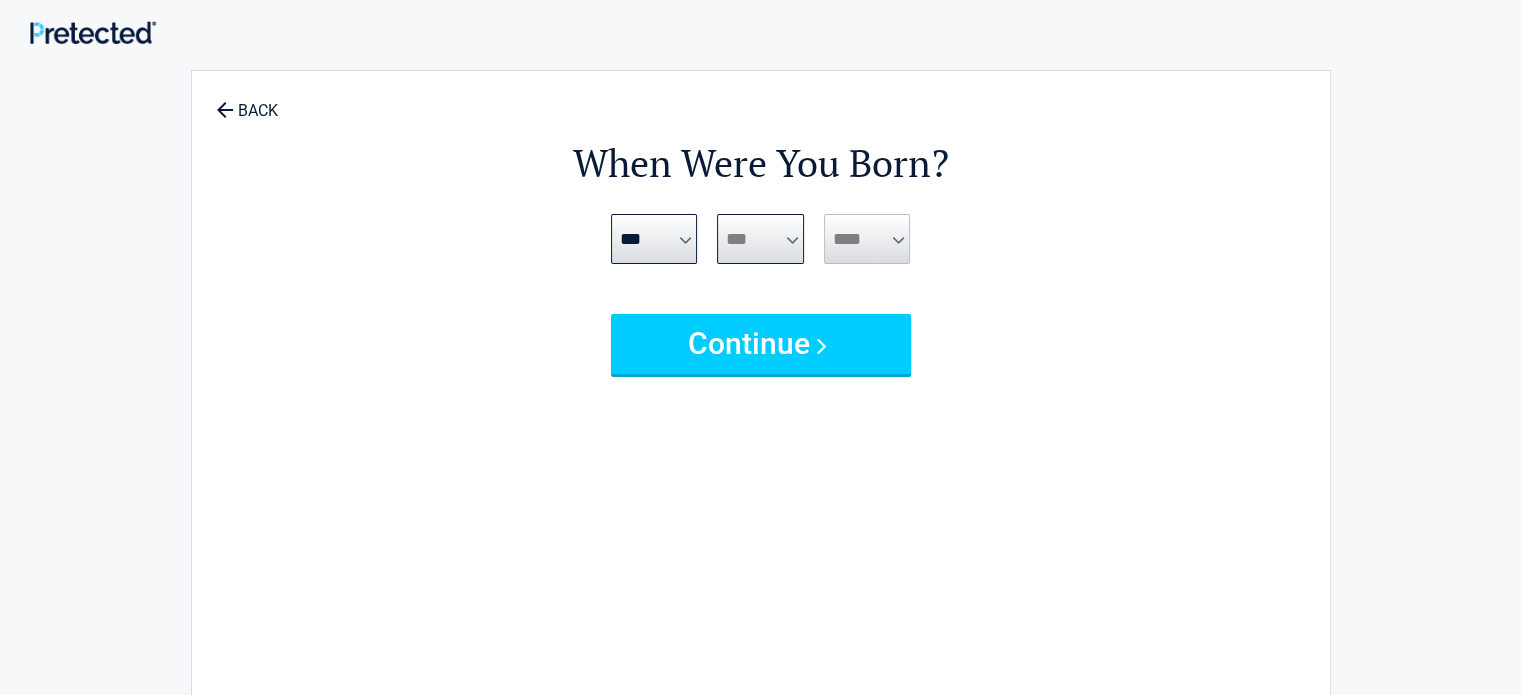 select on "*" 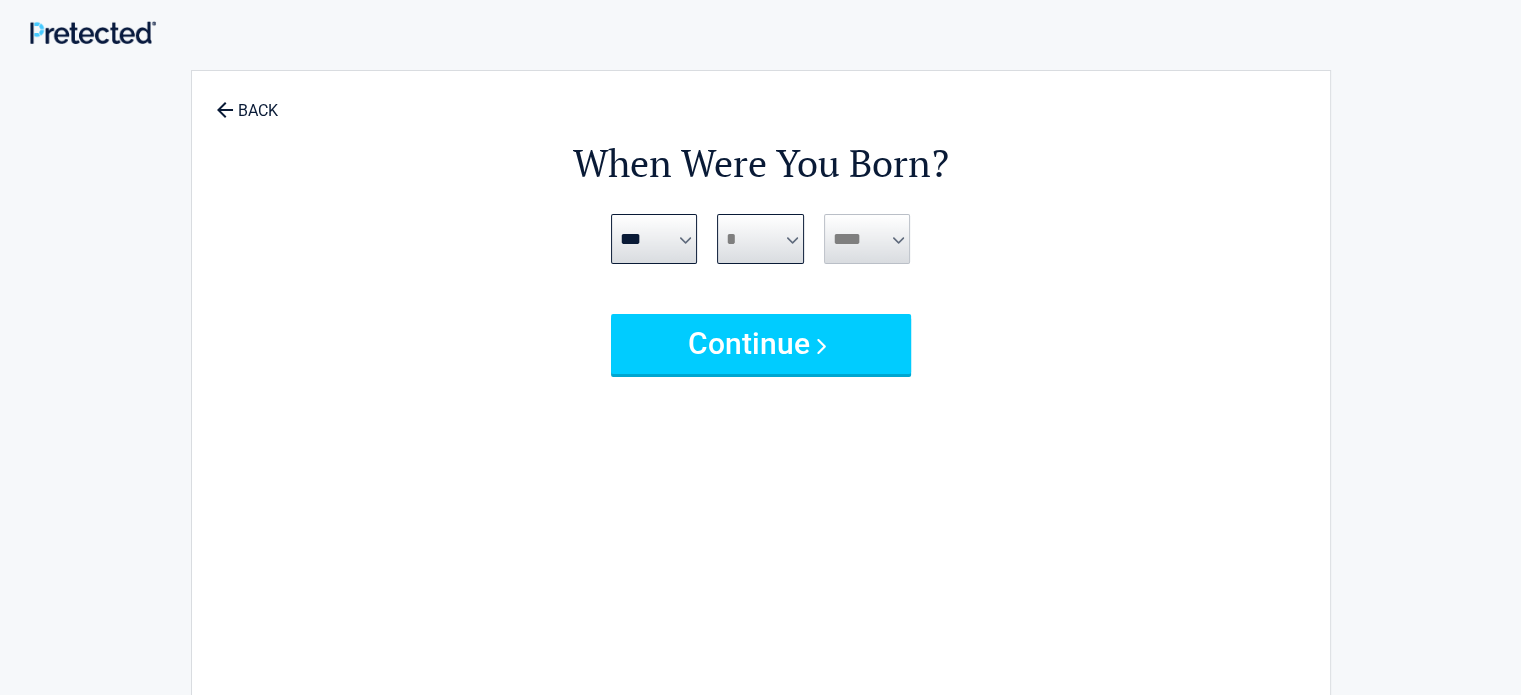 click on "*** * * * * * * * * * ** ** ** ** ** ** ** ** ** ** ** ** ** ** ** ** ** ** ** ** ** **" at bounding box center (760, 239) 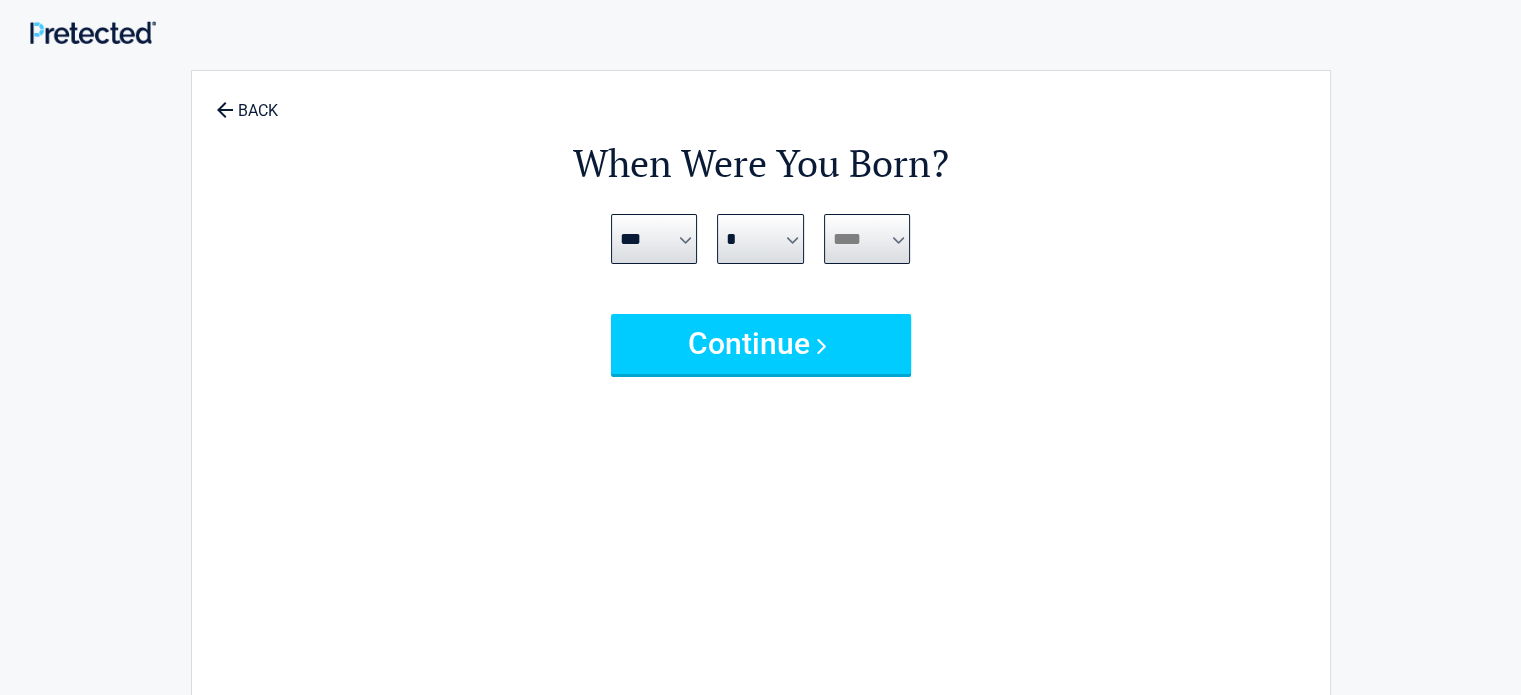click on "****
****
****
****
****
****
****
****
****
****
****
****
****
****
****
****
****
****
****
****
****
****
****
****
****
****
****
****
****
****
****
****
****
****
****
****
****
****
****
****
****
****
****
****
****
****
****
****
****
****
****
****
****
****
****
****
****
****
****
****
****
****
****
****" at bounding box center (867, 239) 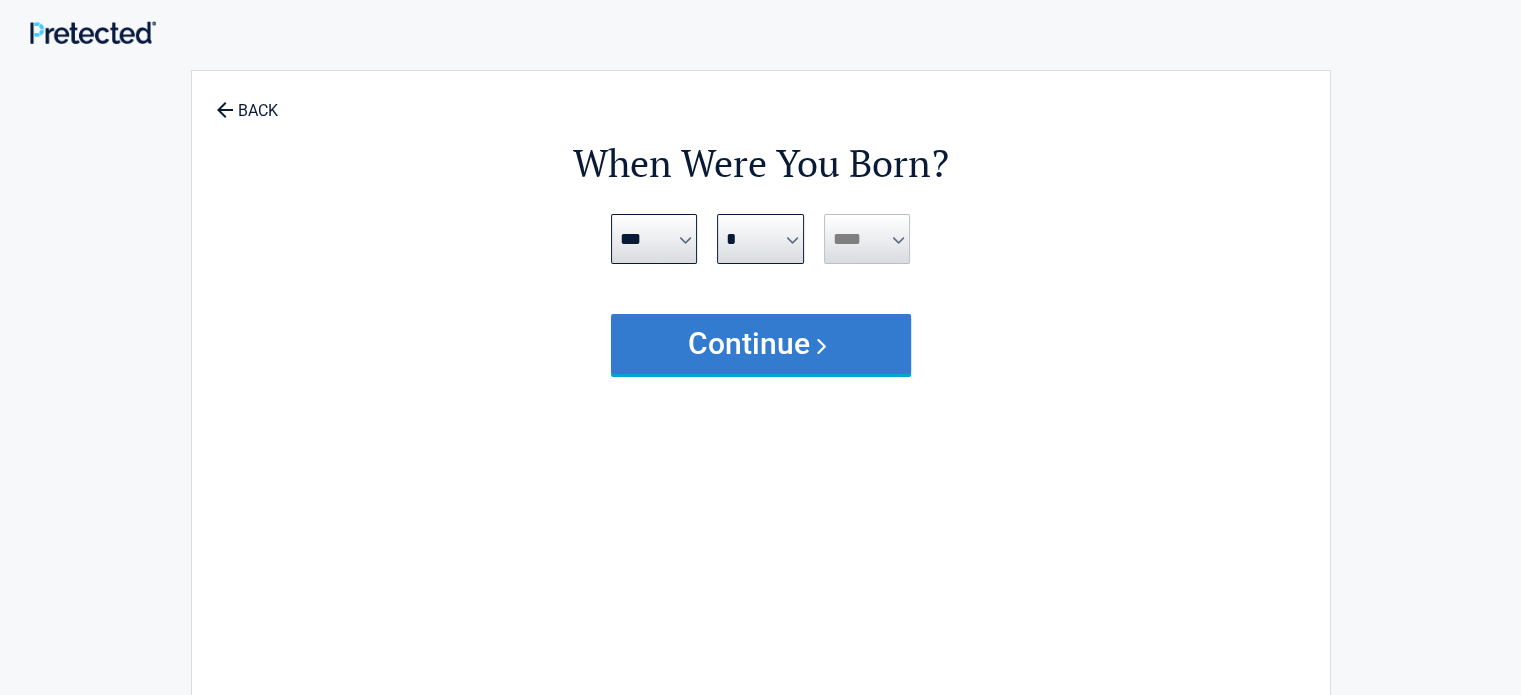 click on "Continue" at bounding box center [761, 344] 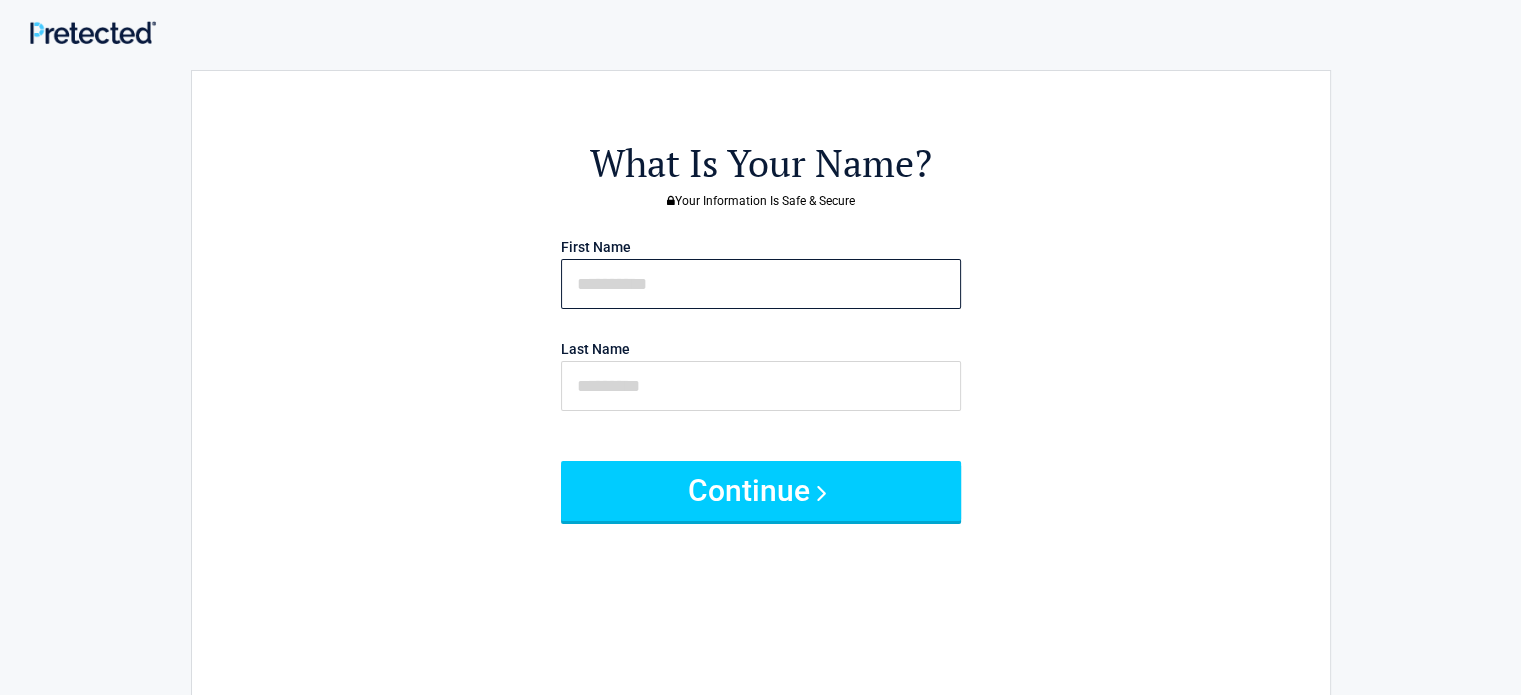 click at bounding box center [761, 284] 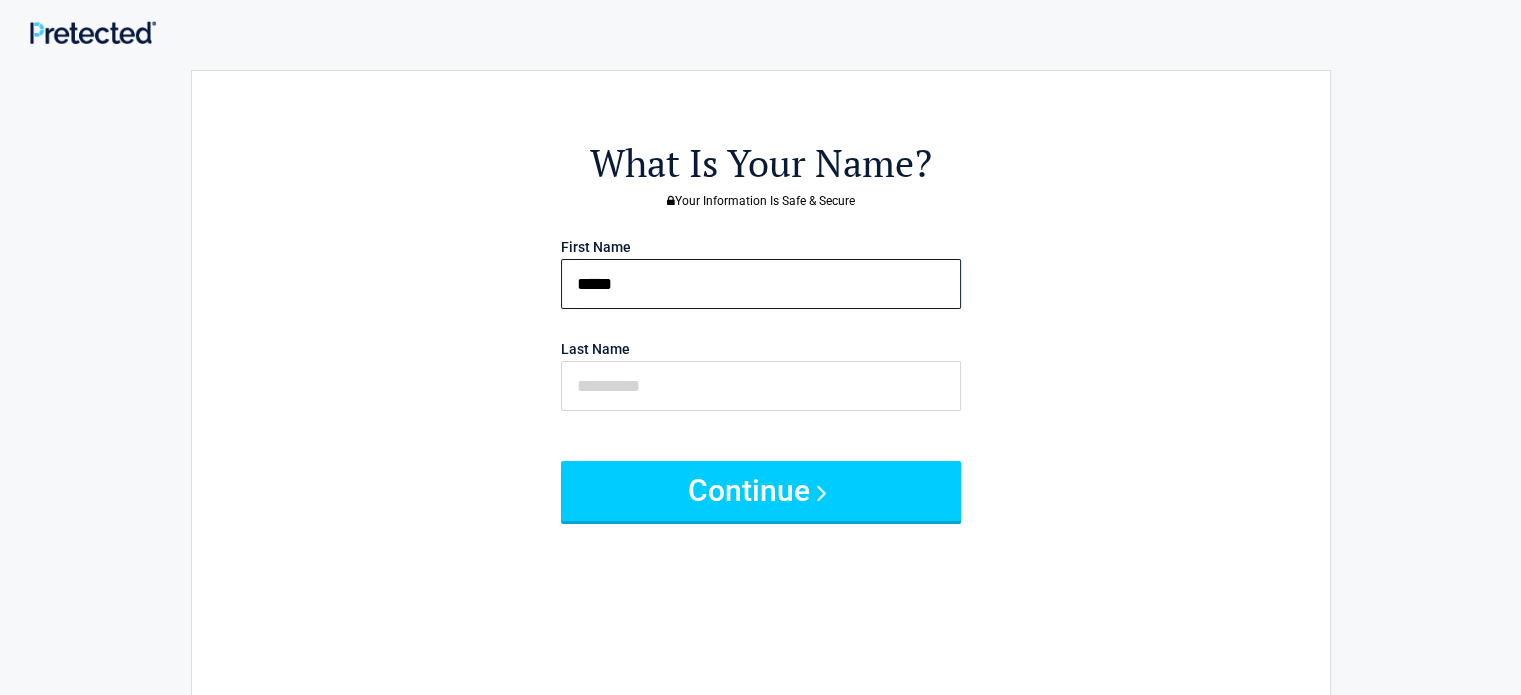 type on "*****" 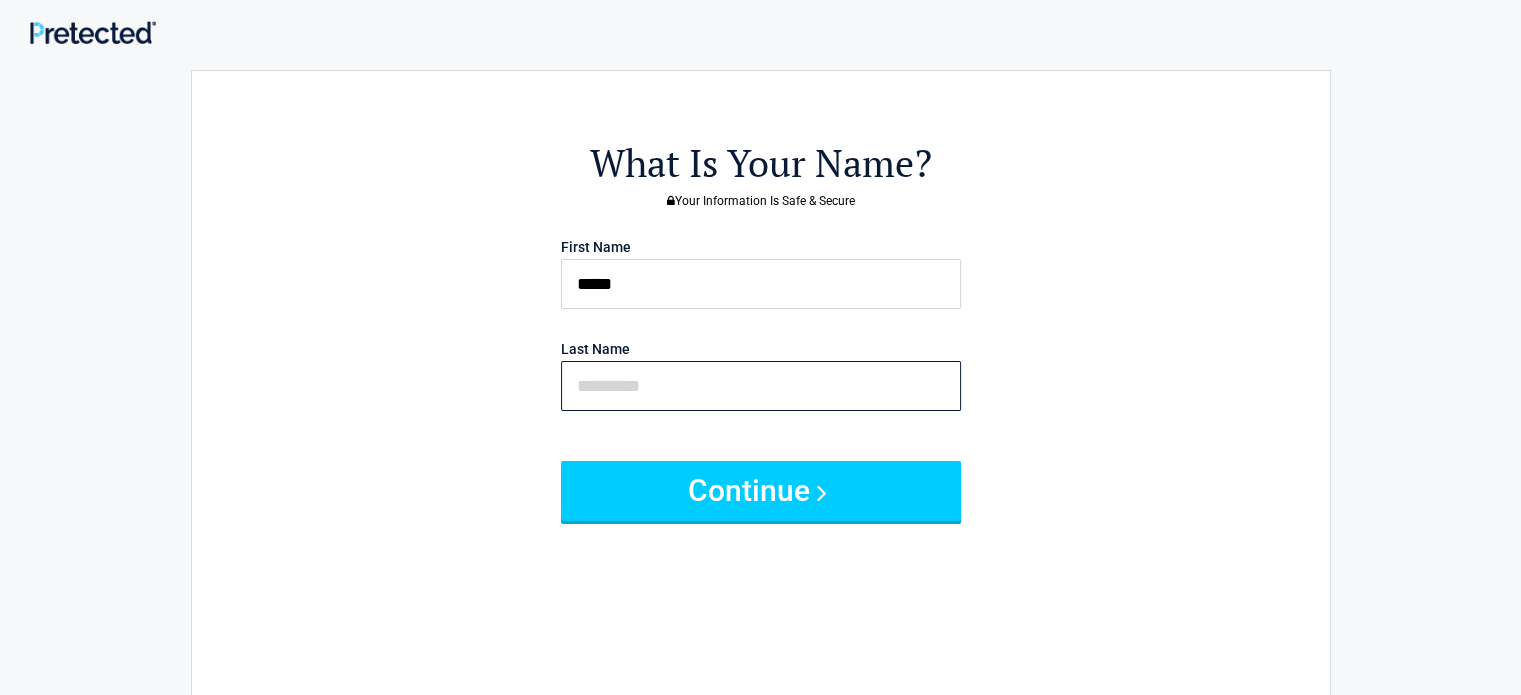 click at bounding box center (761, 386) 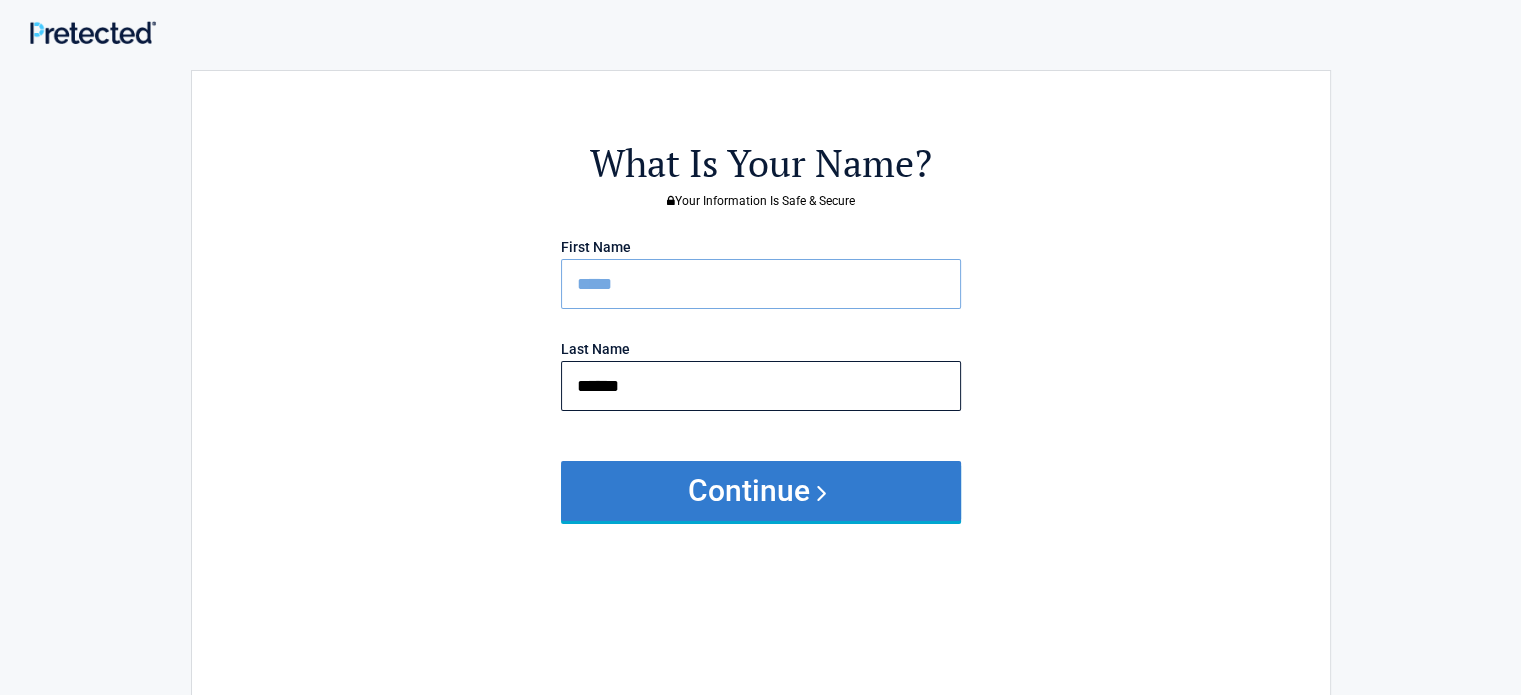type on "******" 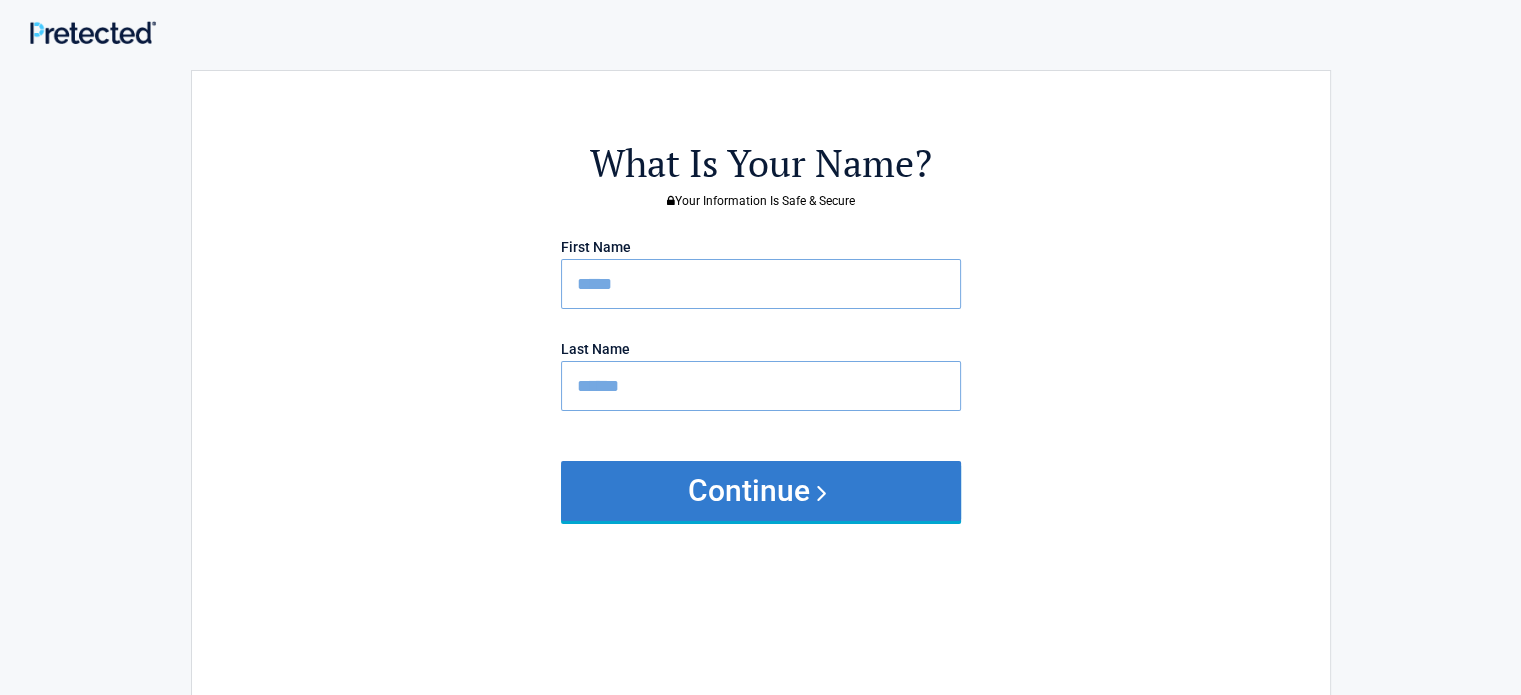 click on "Continue" at bounding box center (761, 491) 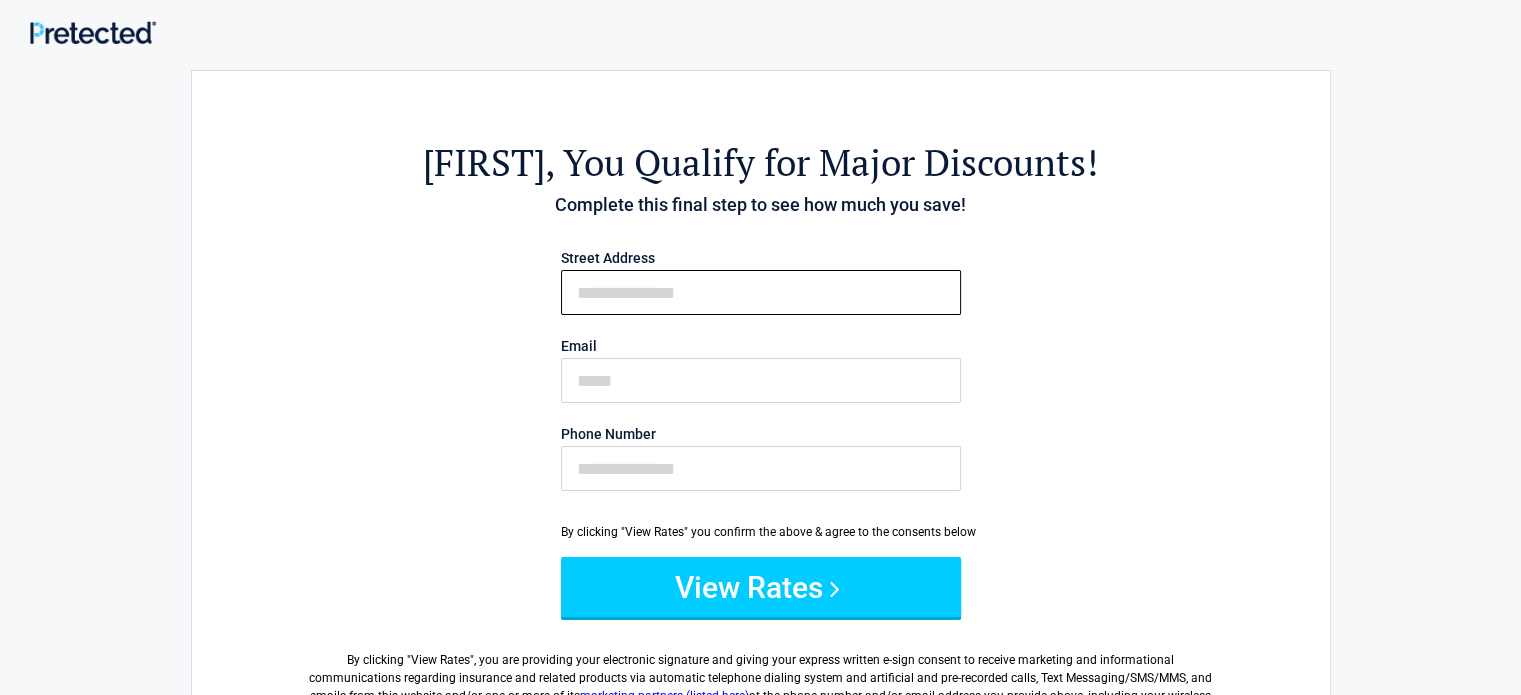 click on "First Name" at bounding box center (761, 292) 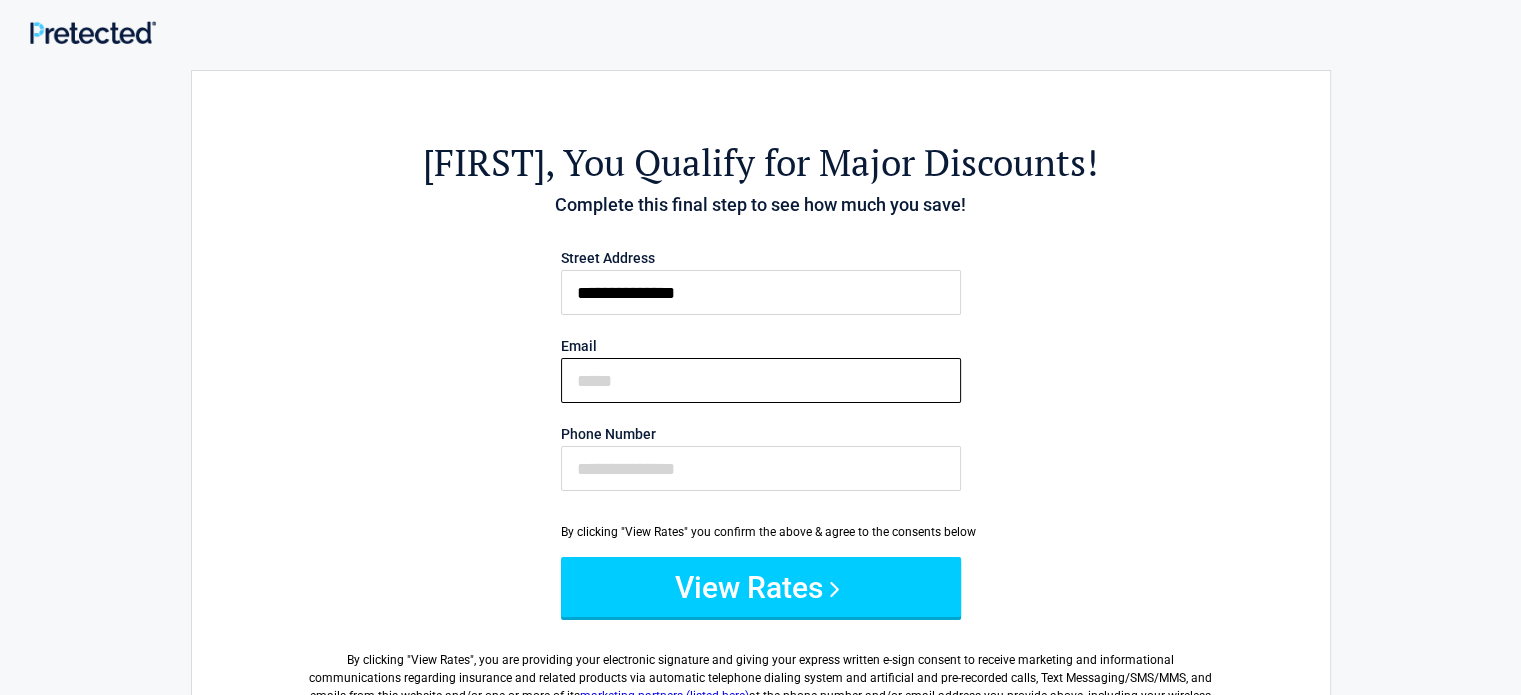 type on "**********" 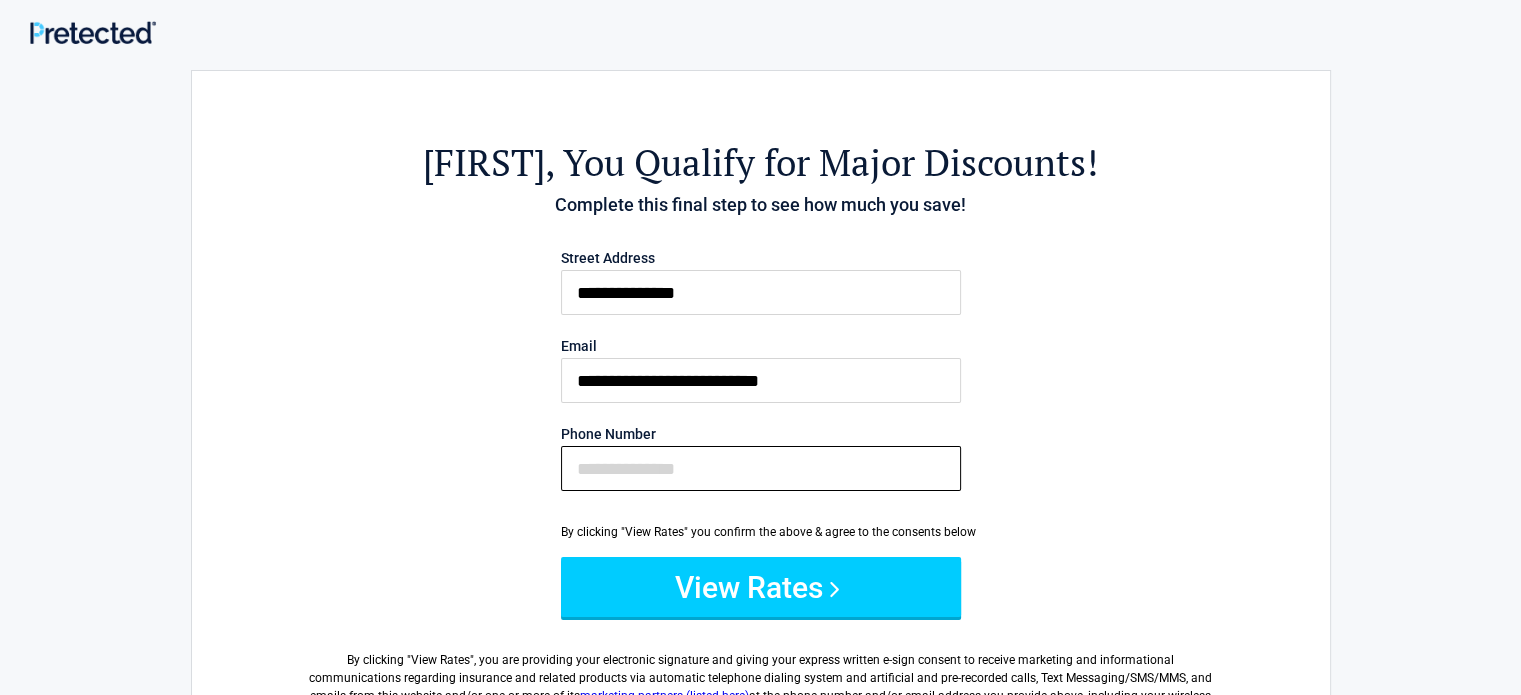 type on "**********" 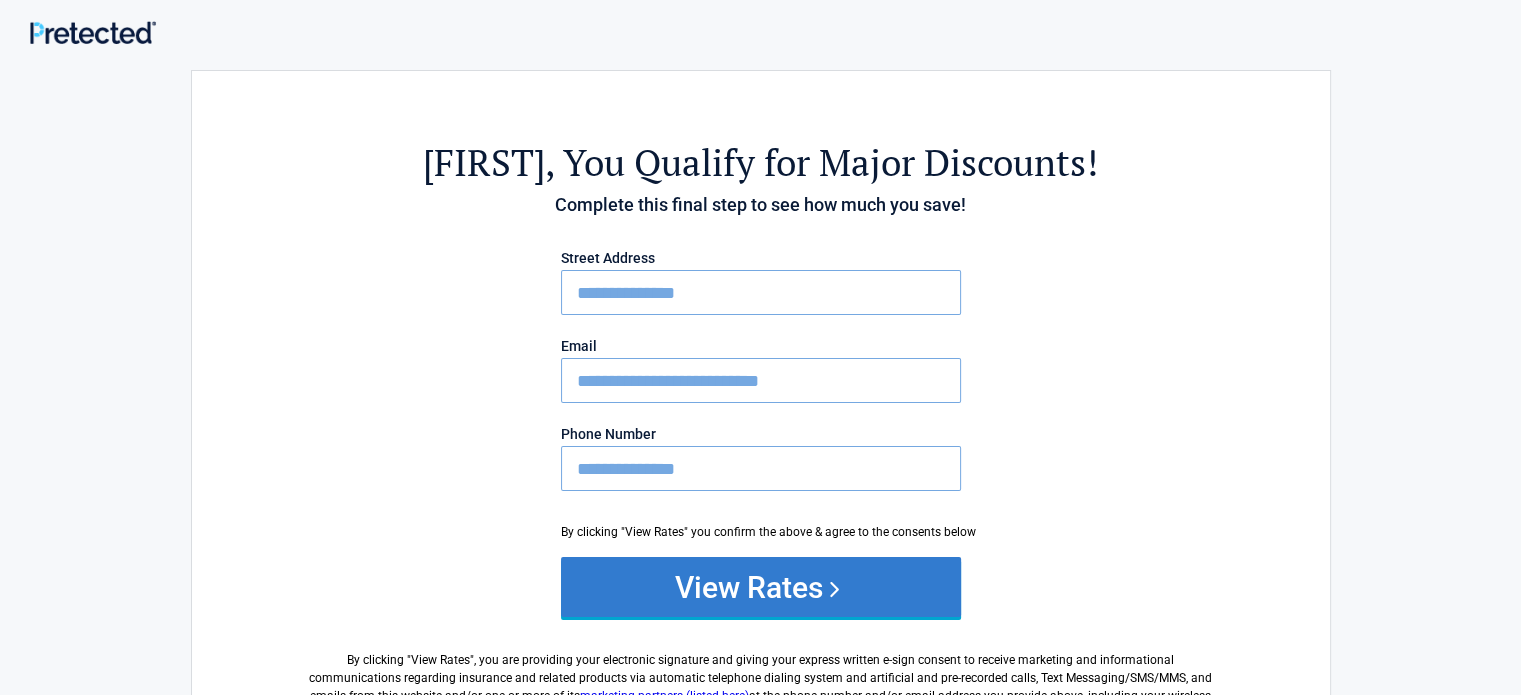 click on "View Rates" at bounding box center [761, 587] 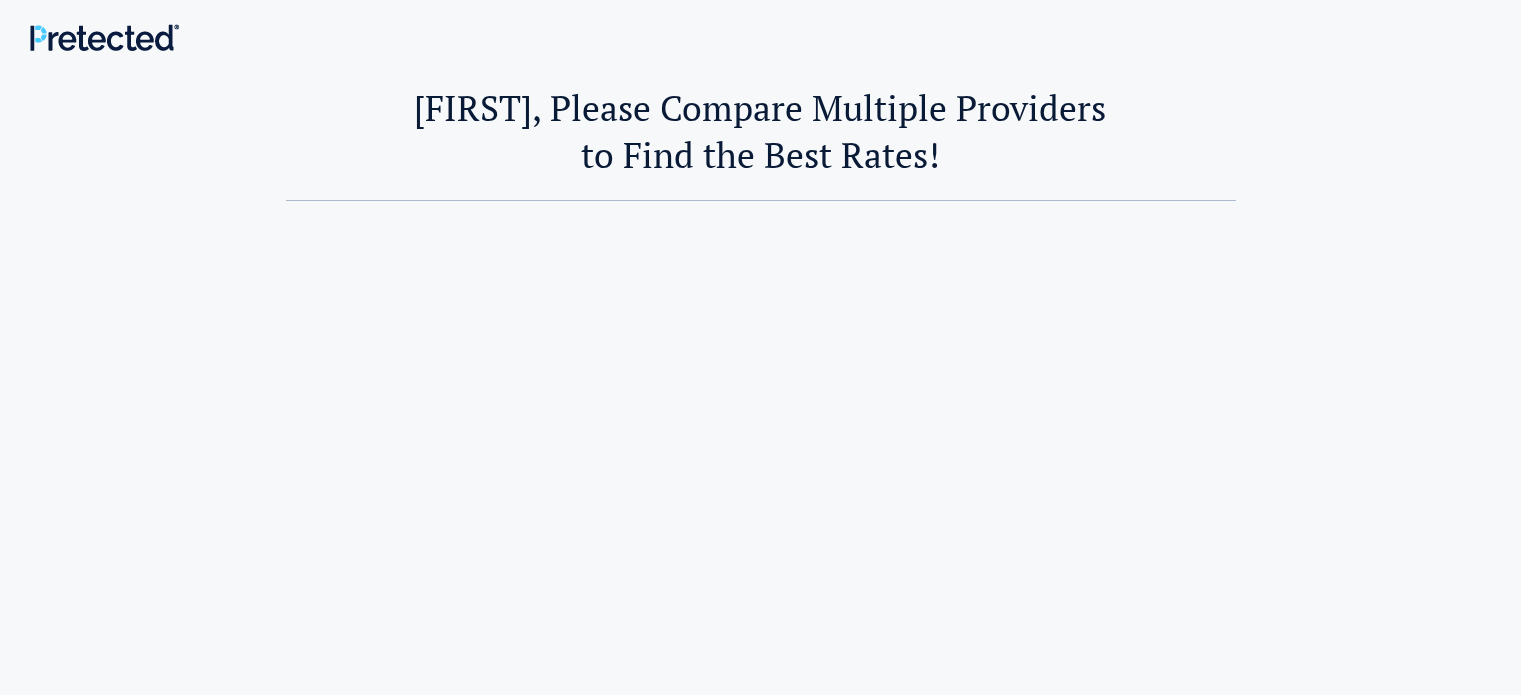 scroll, scrollTop: 0, scrollLeft: 0, axis: both 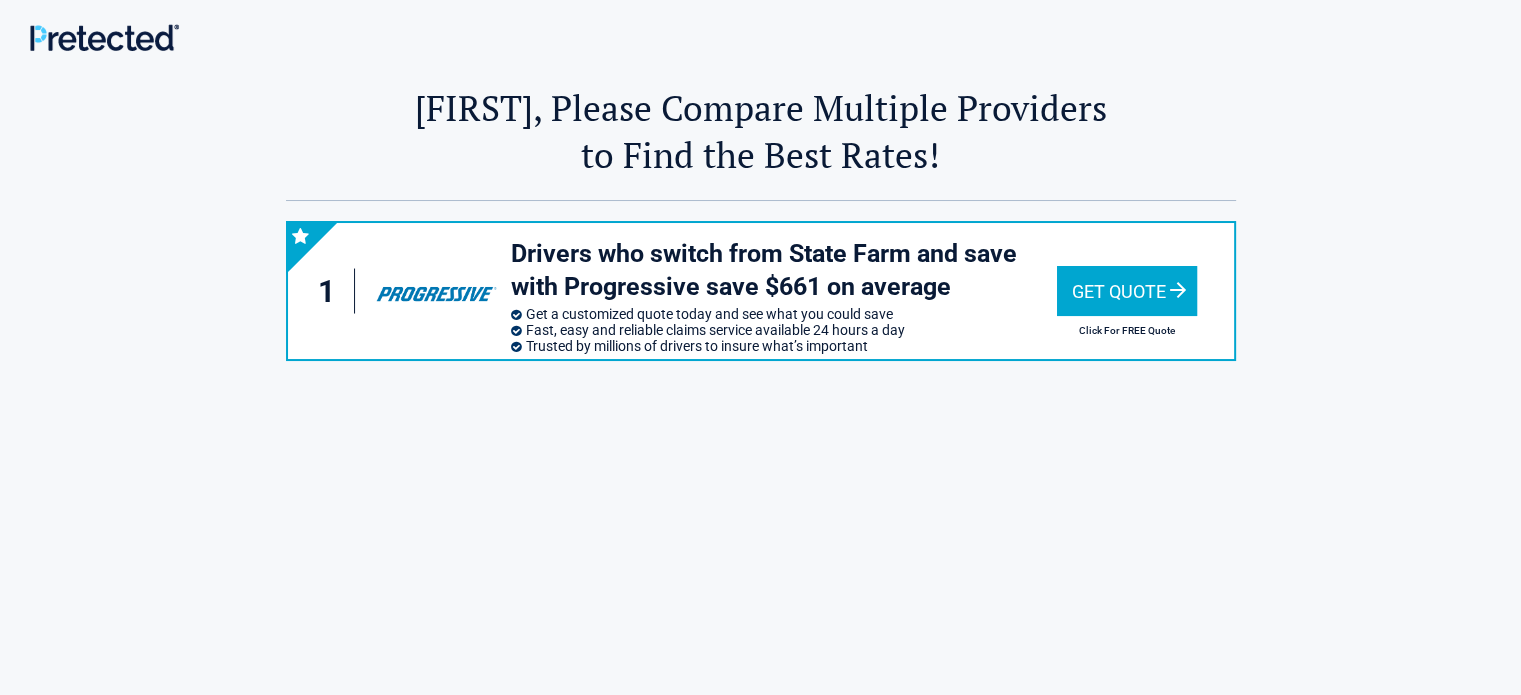 click on "Get Quote" at bounding box center (1127, 291) 